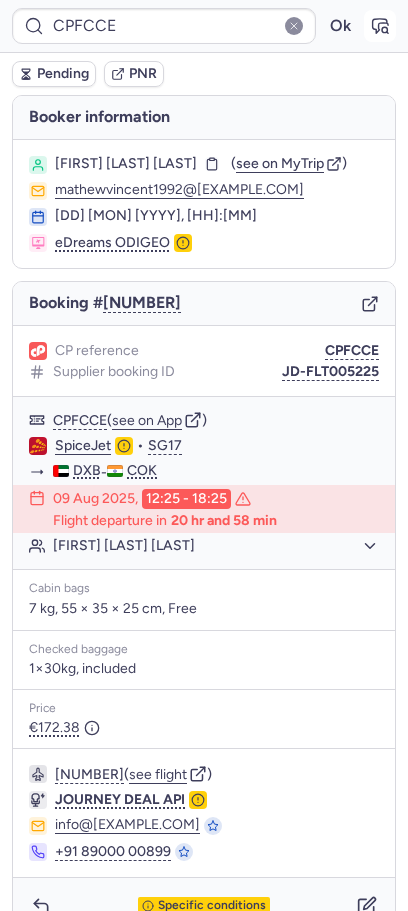 scroll, scrollTop: 0, scrollLeft: 0, axis: both 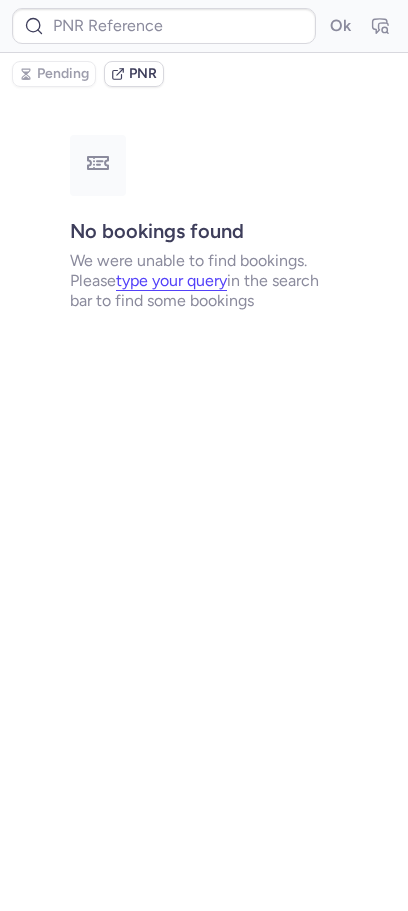 type on "CPFCCE" 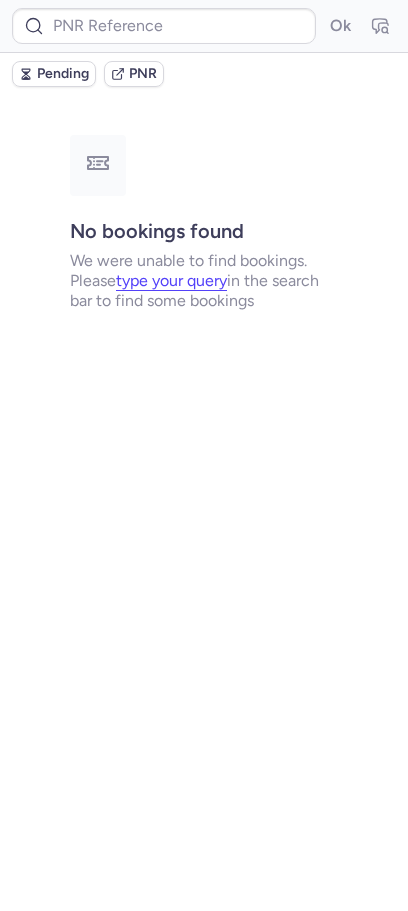 type on "CPZPIJ" 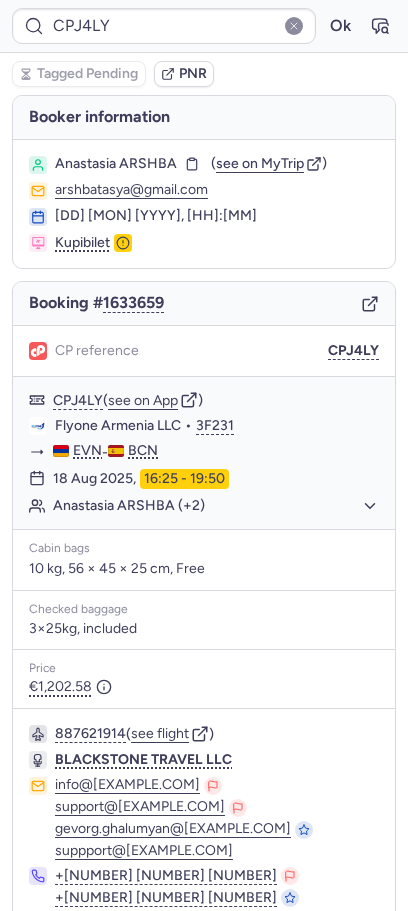 type on "CPQBB3" 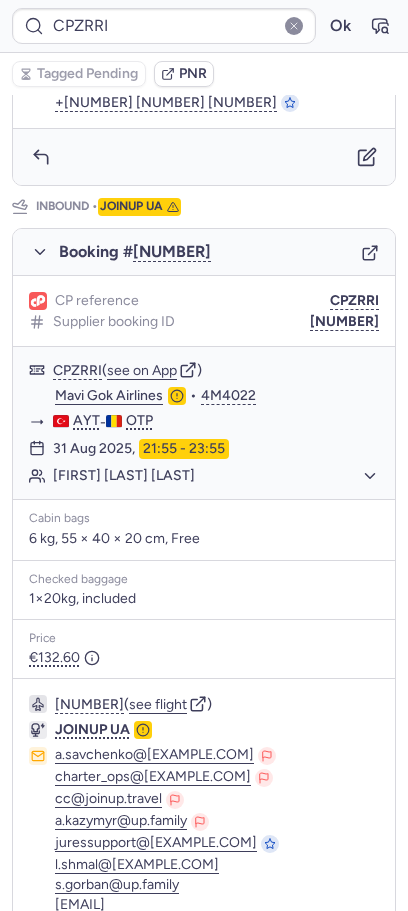 scroll, scrollTop: 230, scrollLeft: 0, axis: vertical 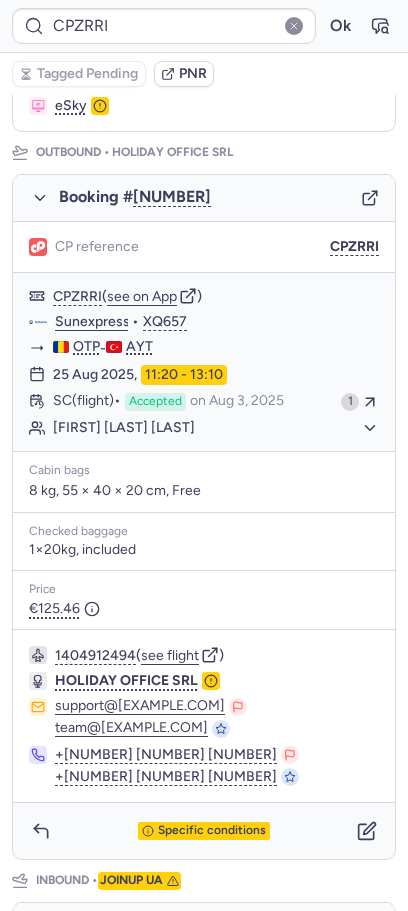 type on "CPVSBM" 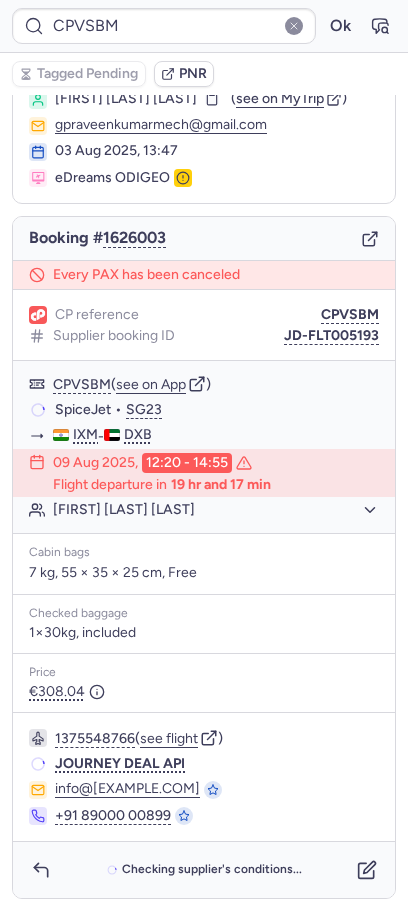 scroll, scrollTop: 79, scrollLeft: 0, axis: vertical 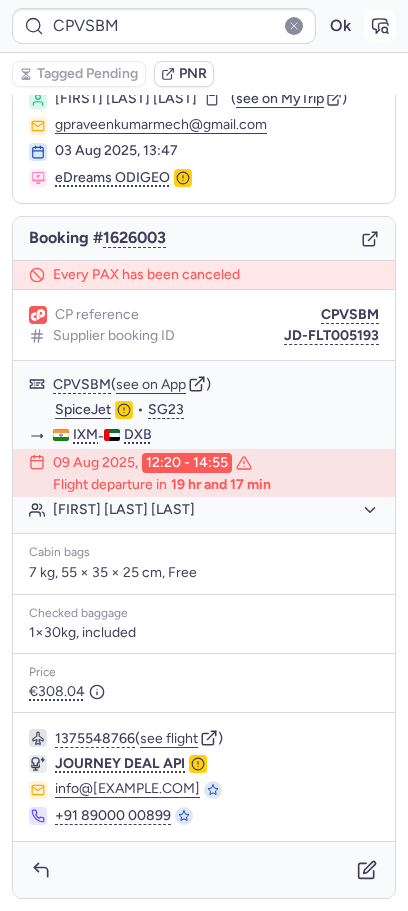 click 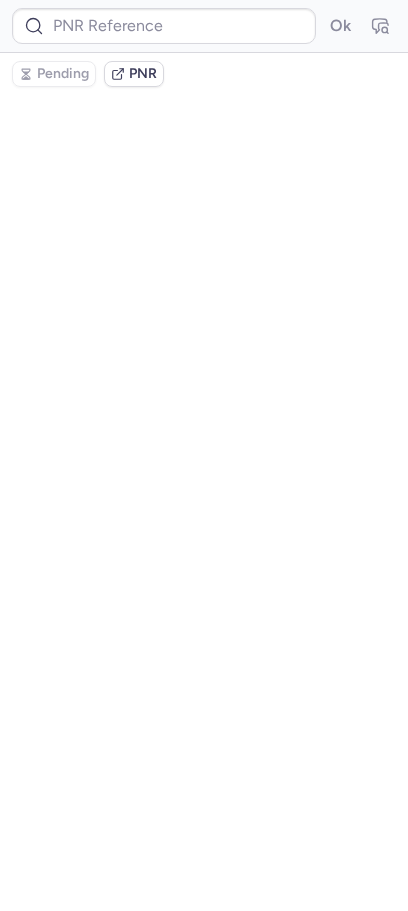 scroll, scrollTop: 0, scrollLeft: 0, axis: both 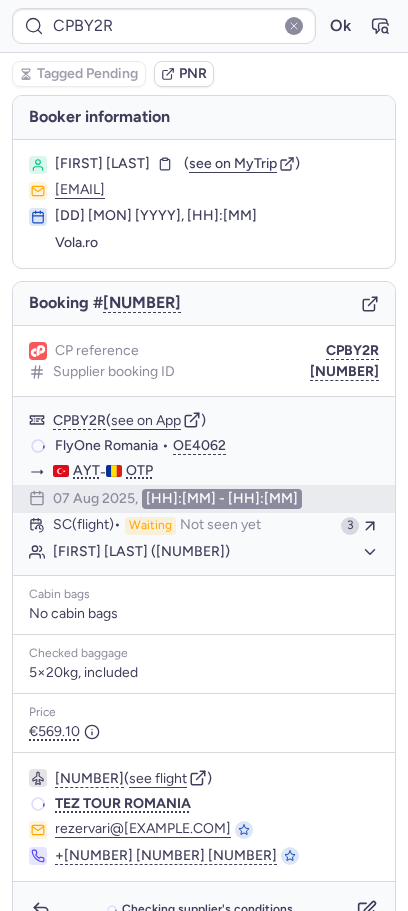 type on "CPQBB3" 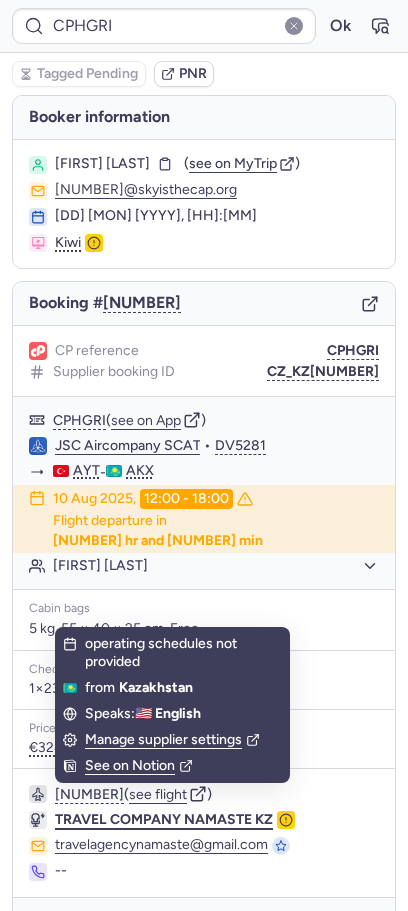 type on "CPYM7A" 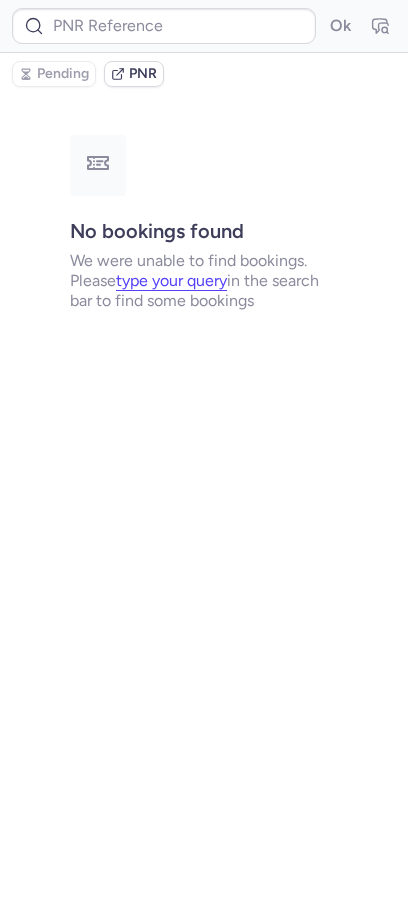 type on "CPJ4LY" 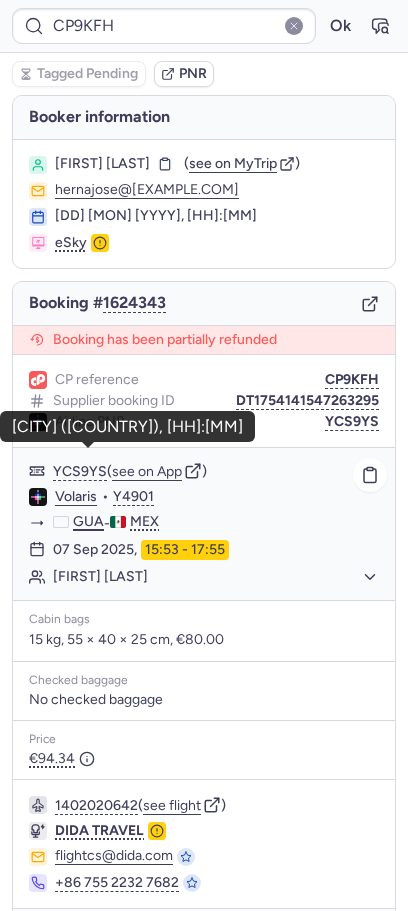 scroll, scrollTop: 67, scrollLeft: 0, axis: vertical 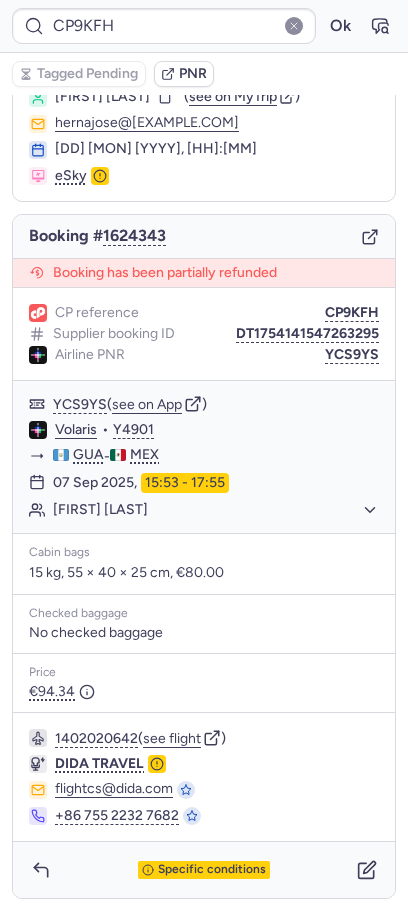 type on "CPQBB3" 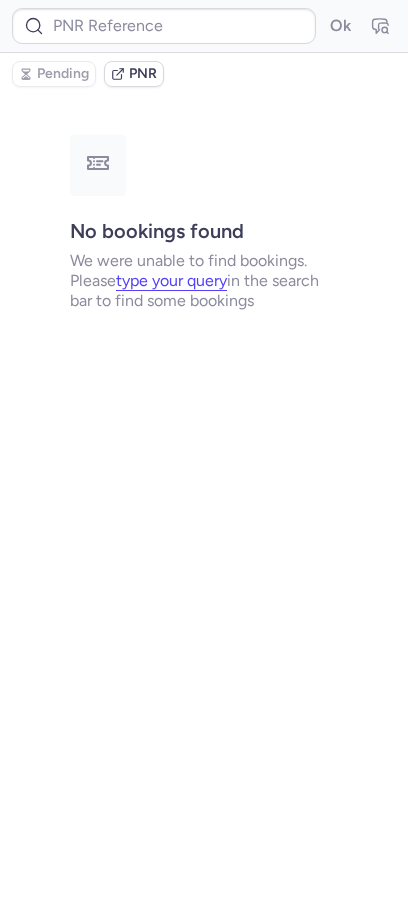 scroll, scrollTop: 0, scrollLeft: 0, axis: both 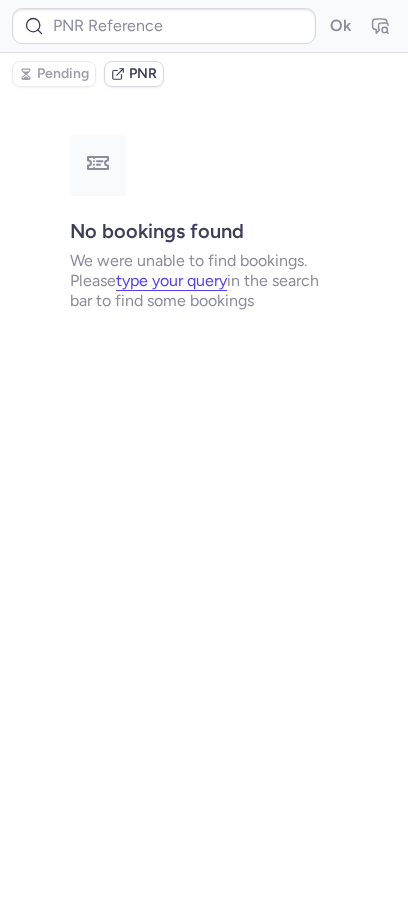 type on "CP7T5M" 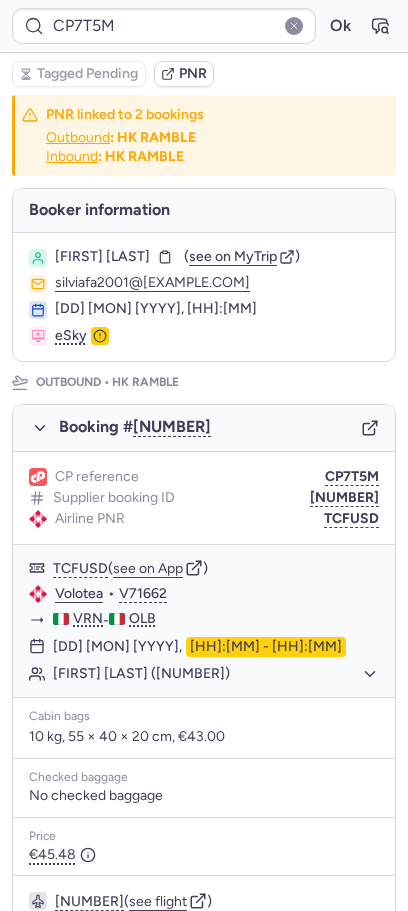 type on "CPJSCA" 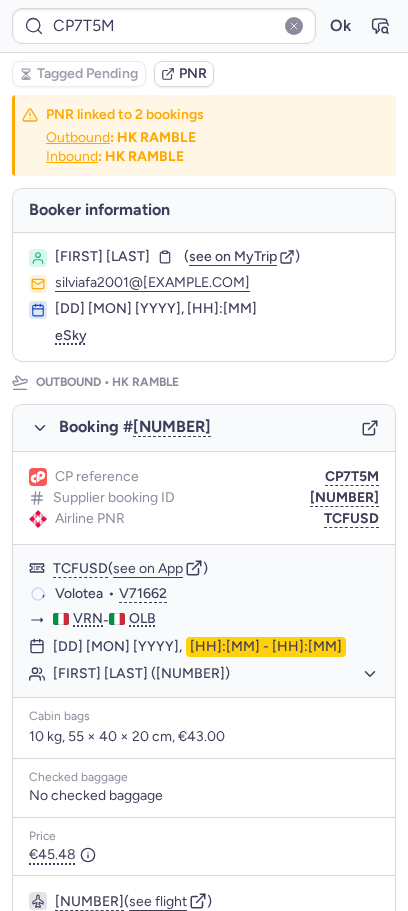 type on "CPJSCA" 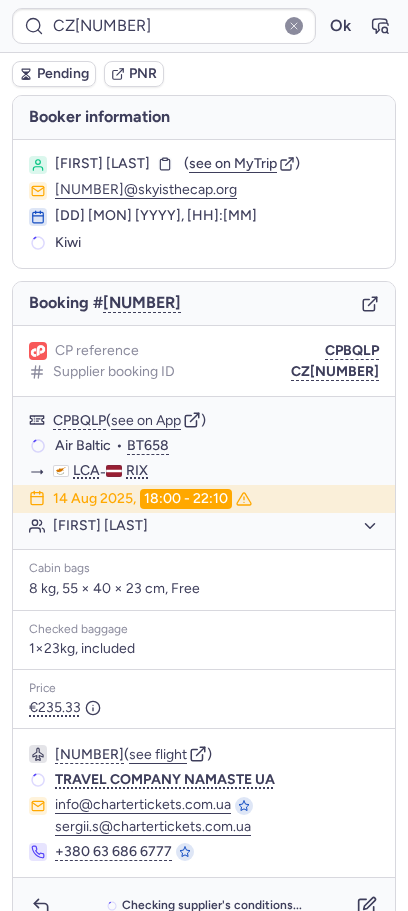 type on "CPZTOH" 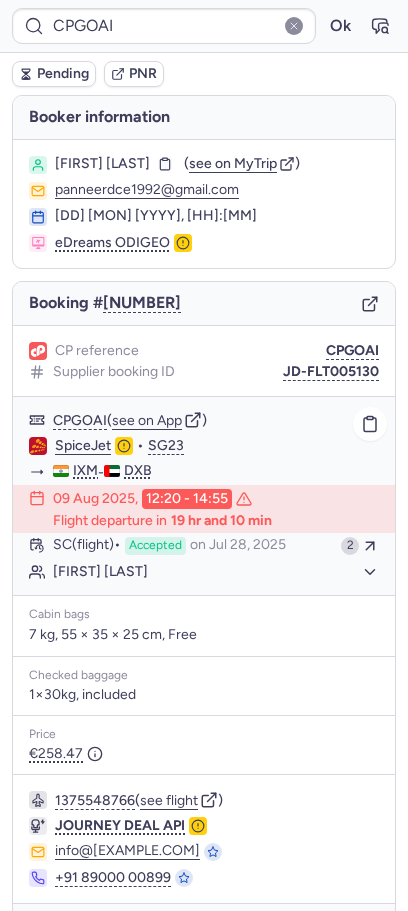 scroll, scrollTop: 62, scrollLeft: 0, axis: vertical 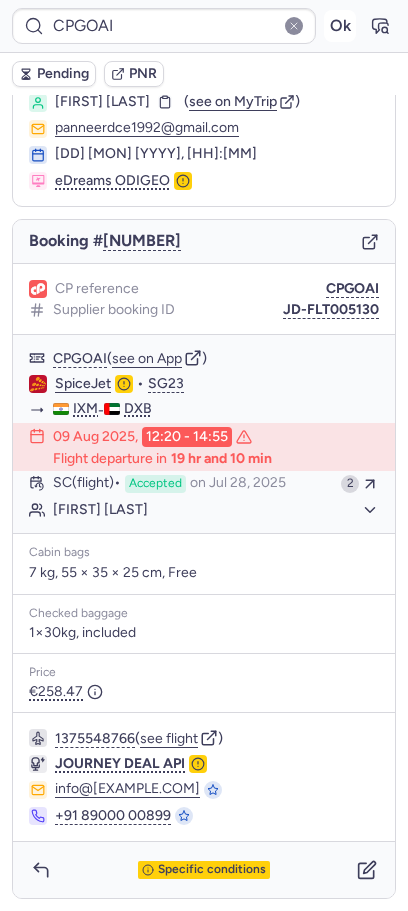 click on "Ok" at bounding box center [340, 26] 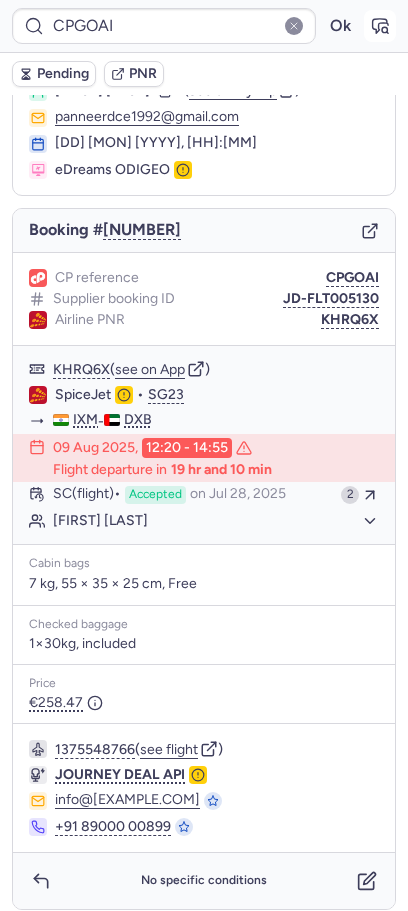 scroll, scrollTop: 62, scrollLeft: 0, axis: vertical 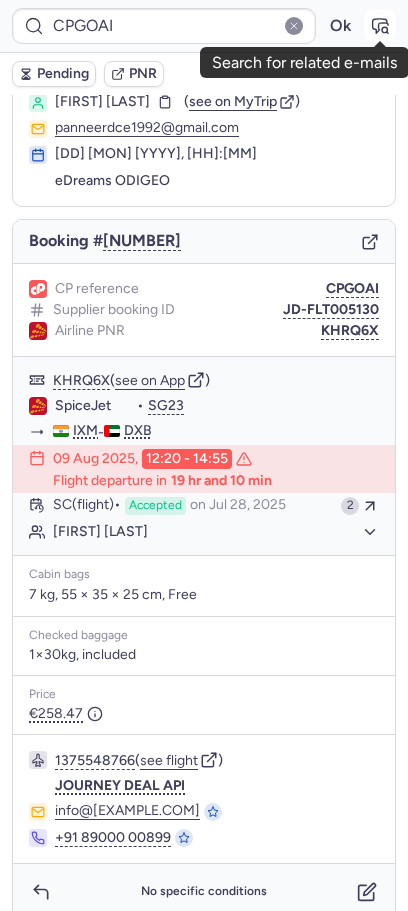 click 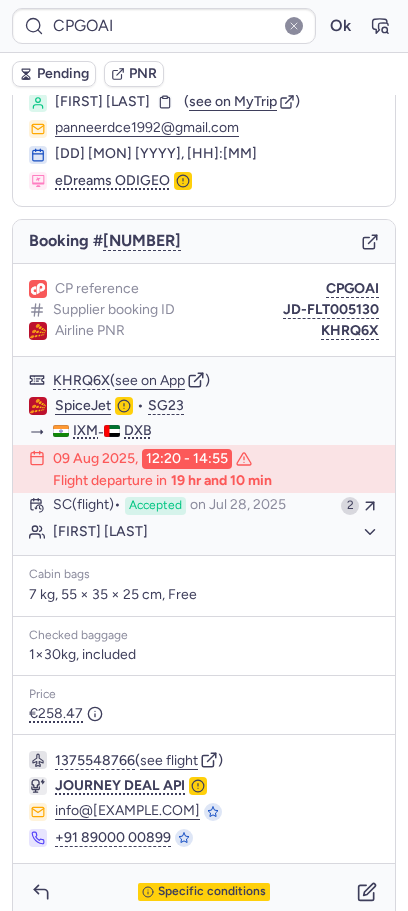 type on "CPW4PE" 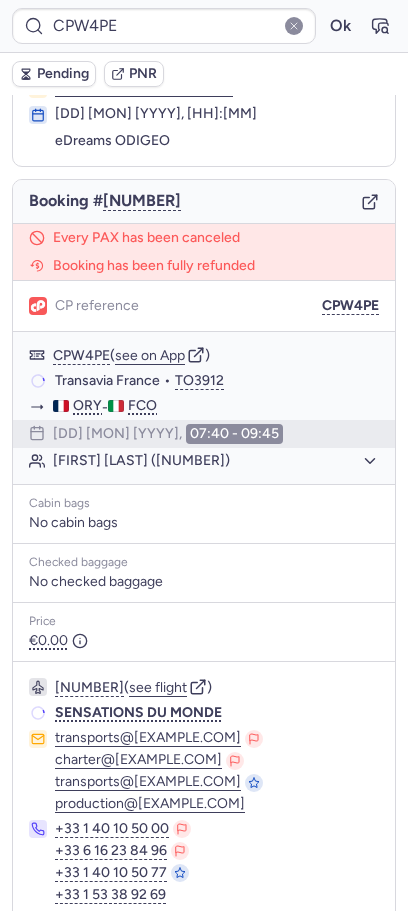 scroll, scrollTop: 102, scrollLeft: 0, axis: vertical 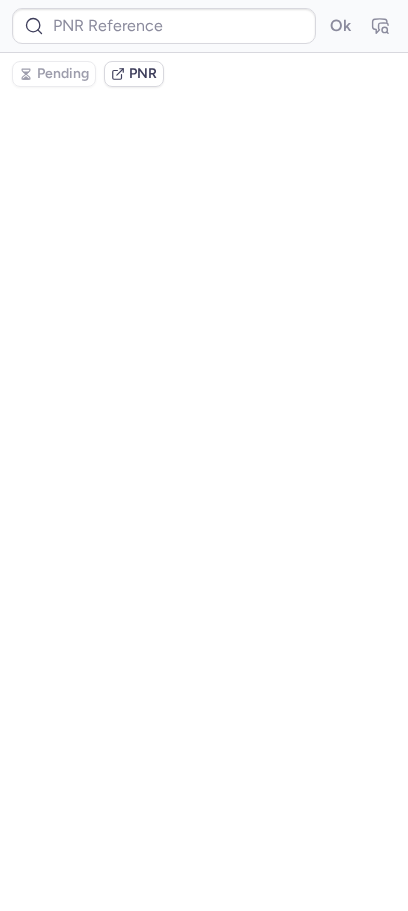 type on "CPJ4LY" 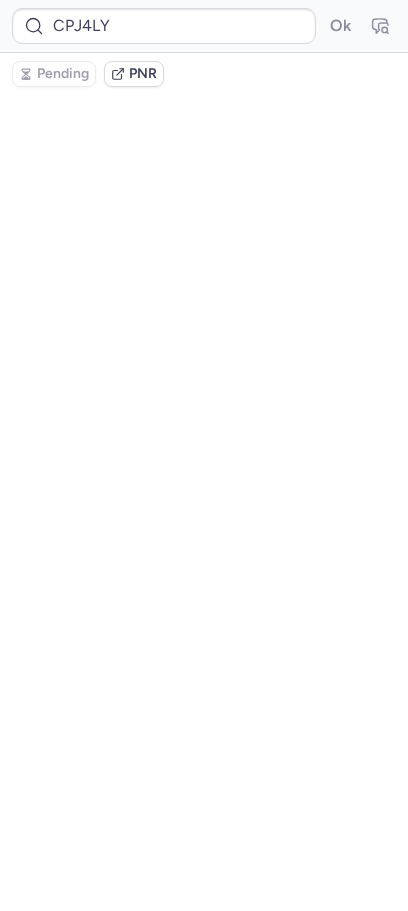 scroll, scrollTop: 0, scrollLeft: 0, axis: both 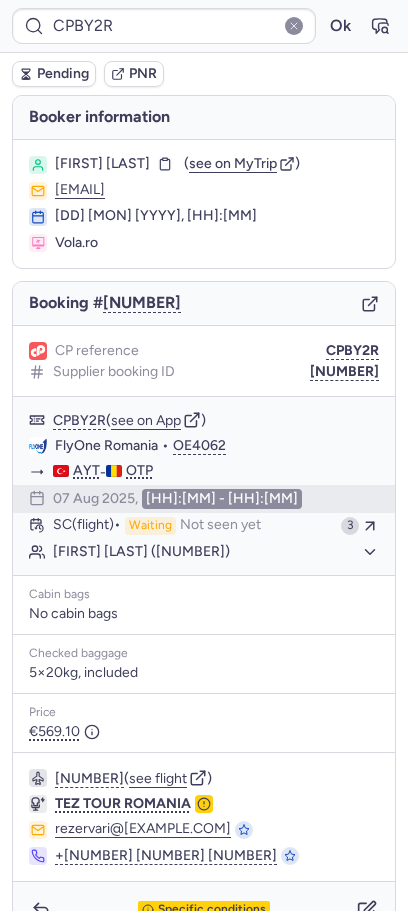 click on "CPBY2R  Ok" at bounding box center (204, 26) 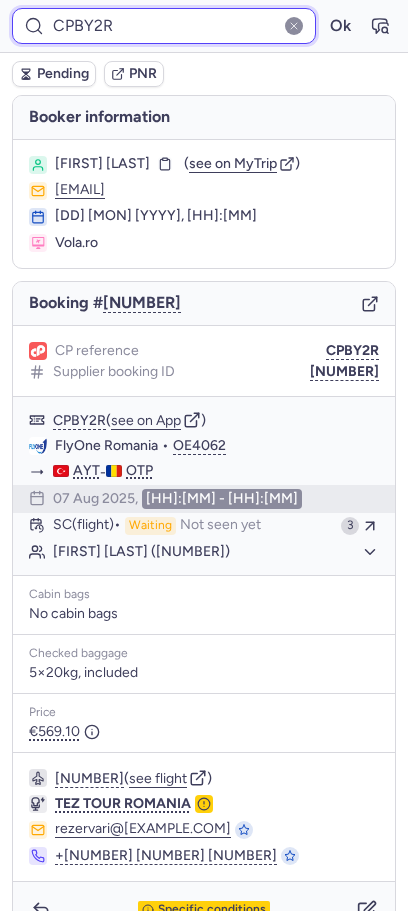 click on "CPBY2R" at bounding box center [164, 26] 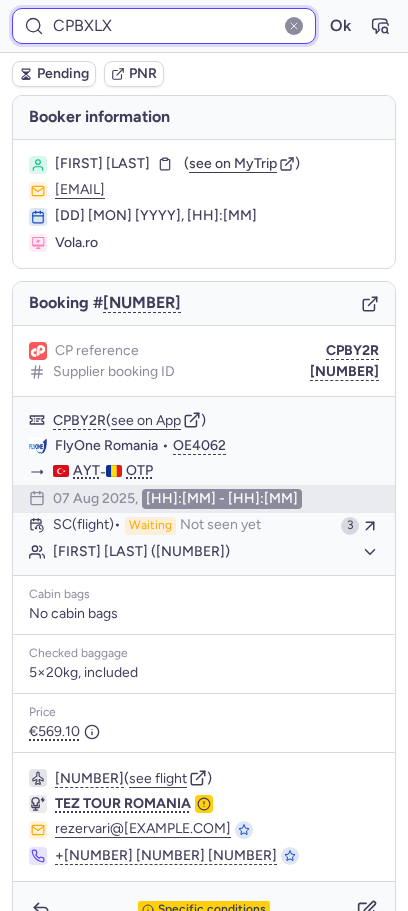 click on "Ok" at bounding box center [340, 26] 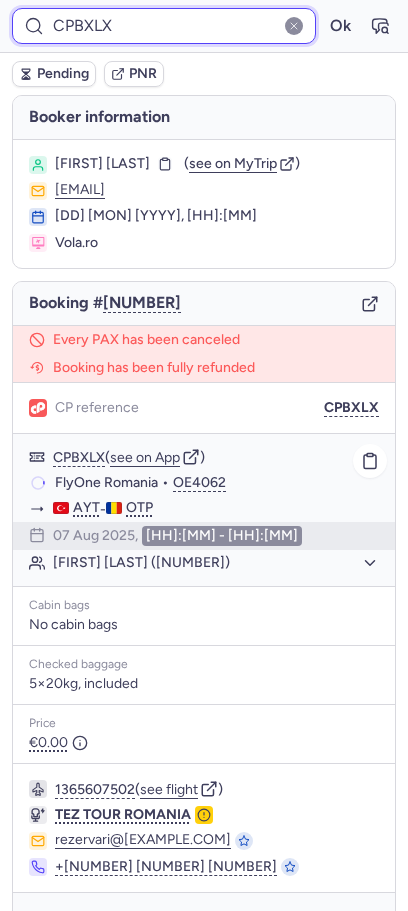 scroll, scrollTop: 51, scrollLeft: 0, axis: vertical 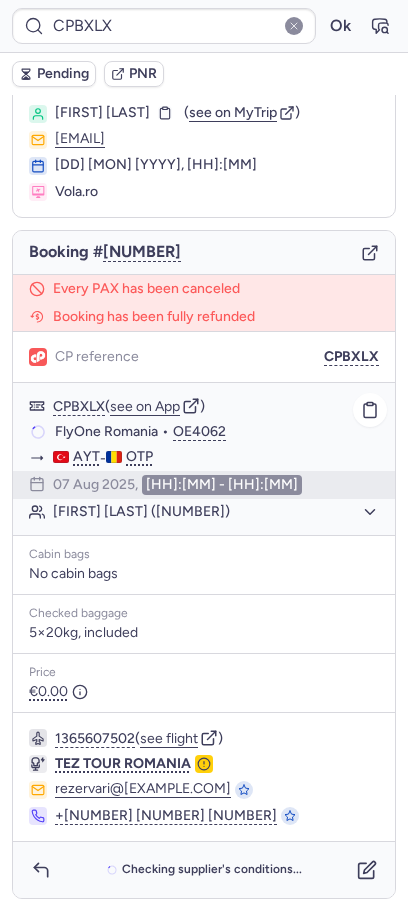 click on "[NAME] [LAST] (+4)" 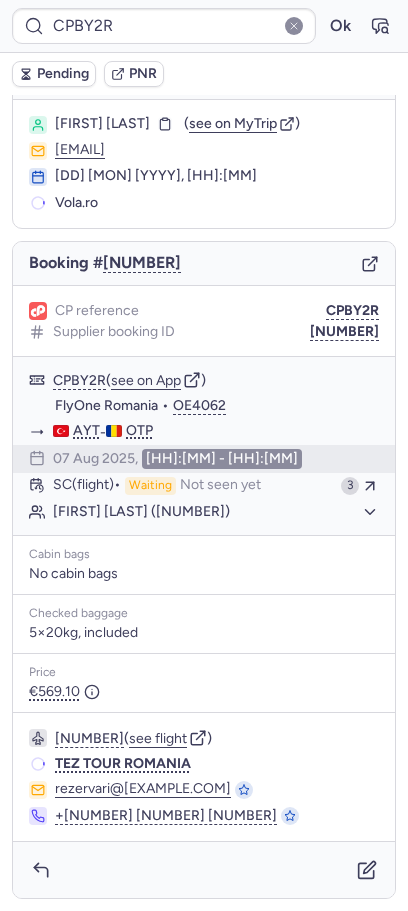 scroll, scrollTop: 40, scrollLeft: 0, axis: vertical 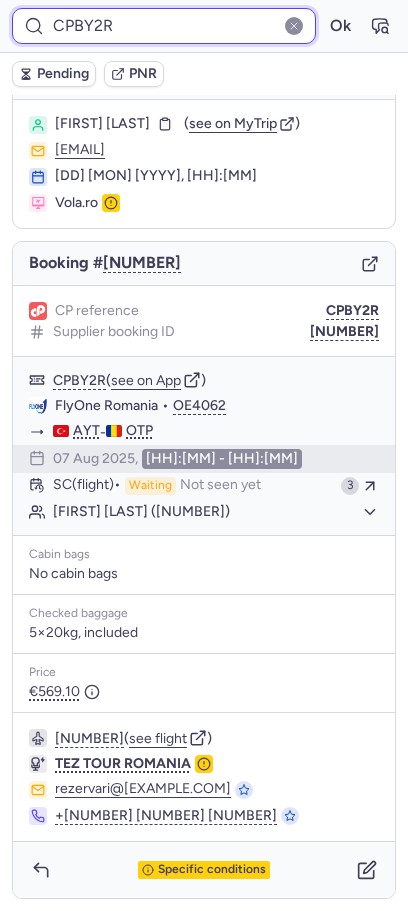click on "CPBY2R" at bounding box center (164, 26) 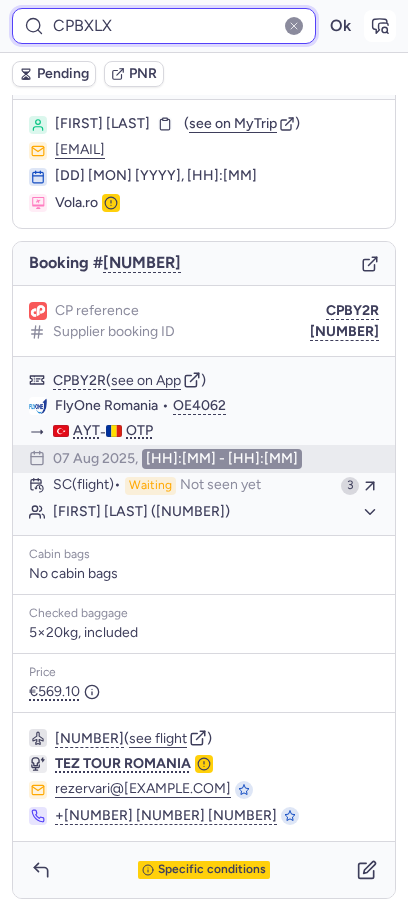type on "CPBXLX" 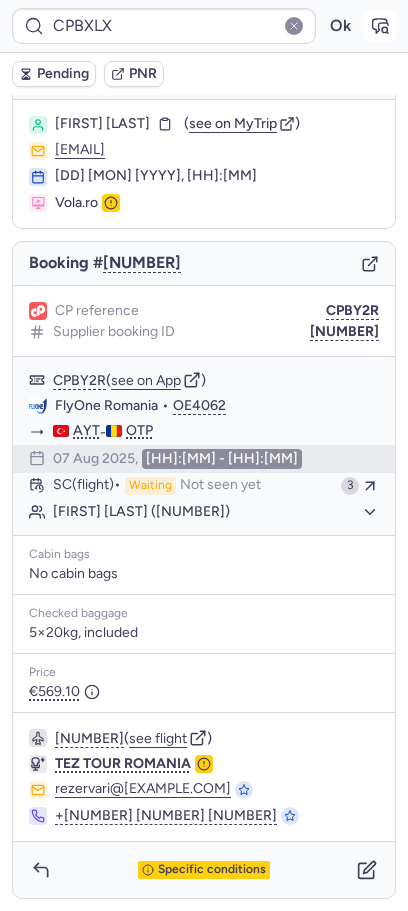 click 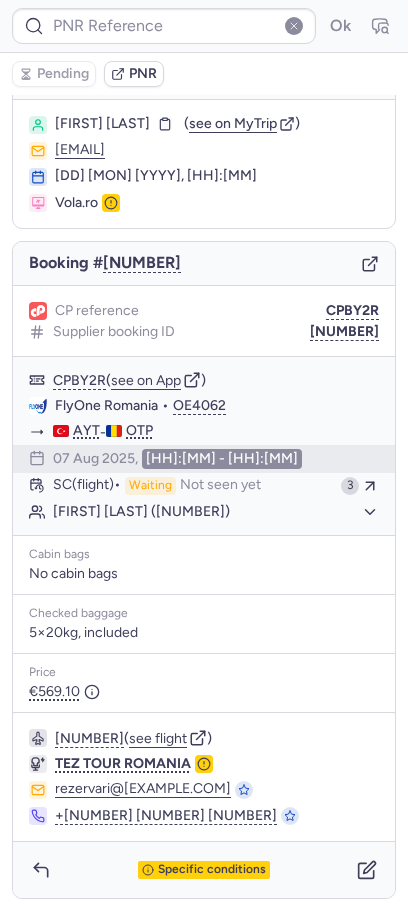 type on "CPBY2R" 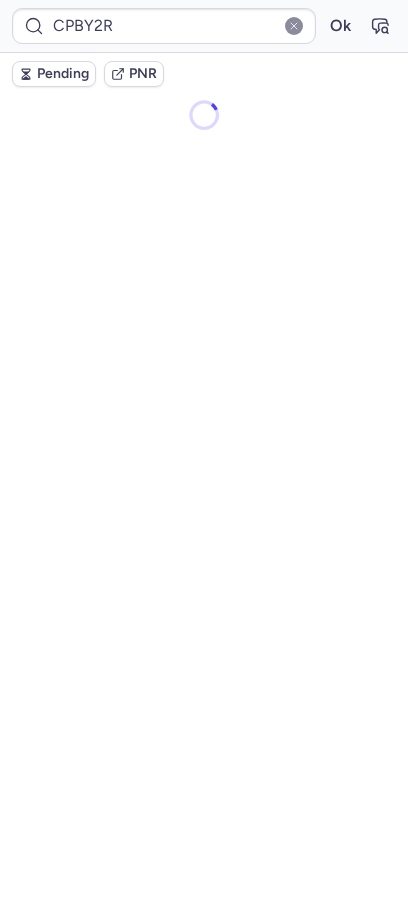 scroll, scrollTop: 0, scrollLeft: 0, axis: both 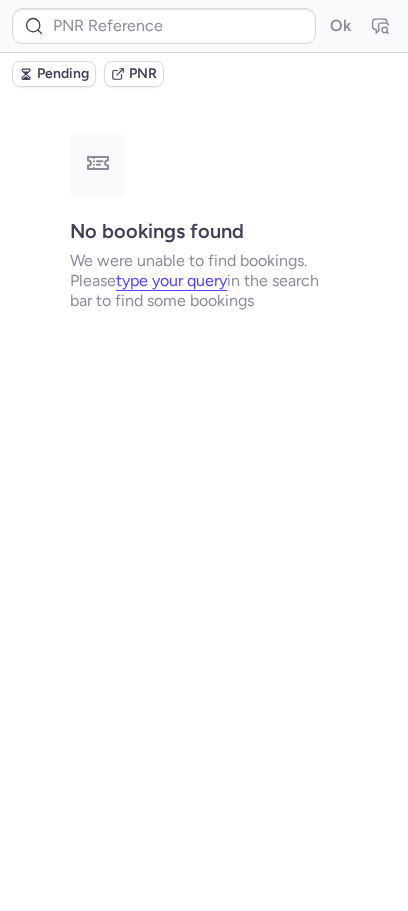 type on "CPBY2R" 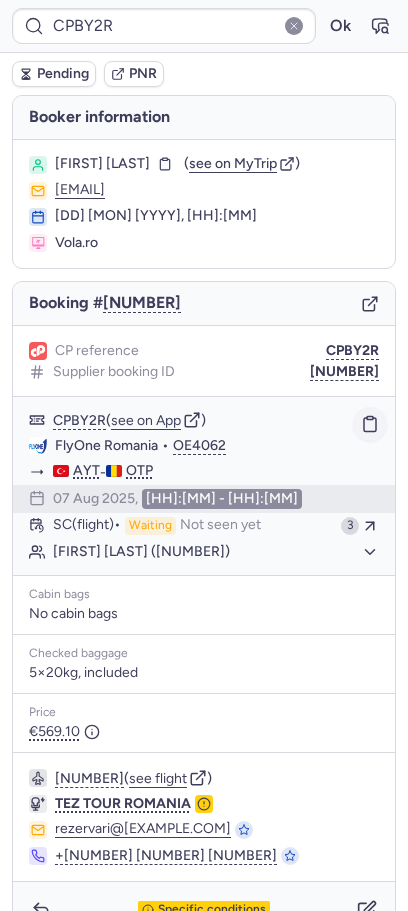 click 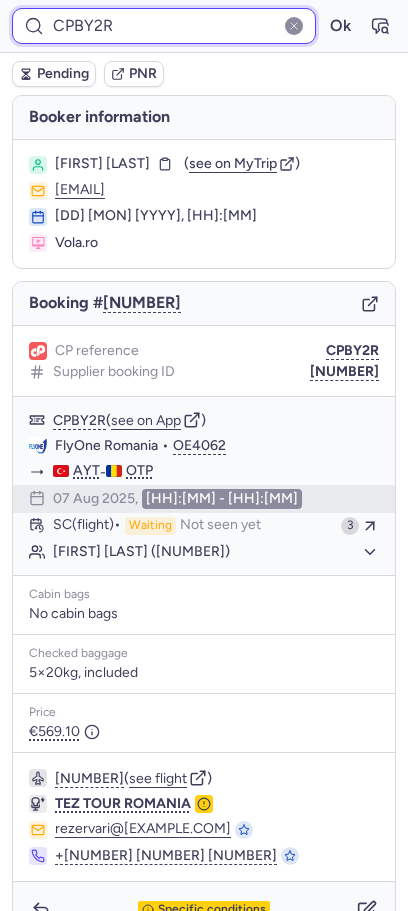 click on "CPBY2R" at bounding box center (164, 26) 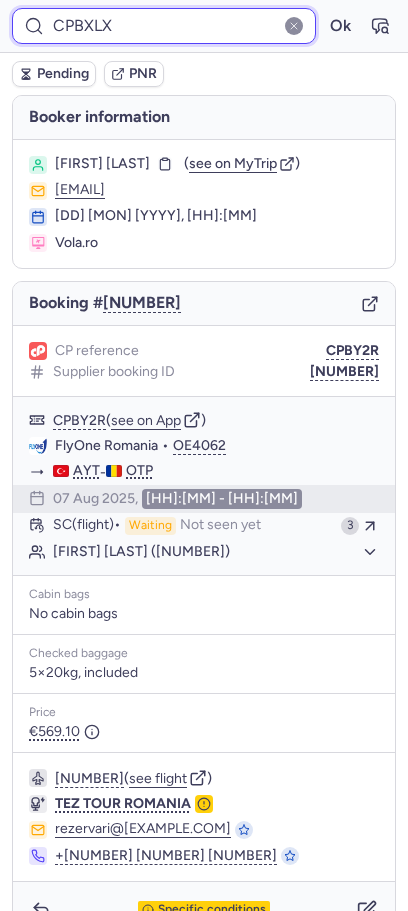click on "Ok" at bounding box center [340, 26] 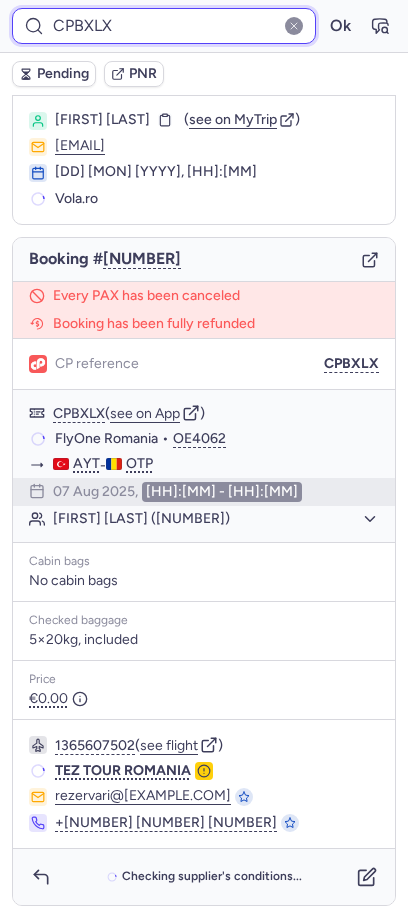 scroll, scrollTop: 51, scrollLeft: 0, axis: vertical 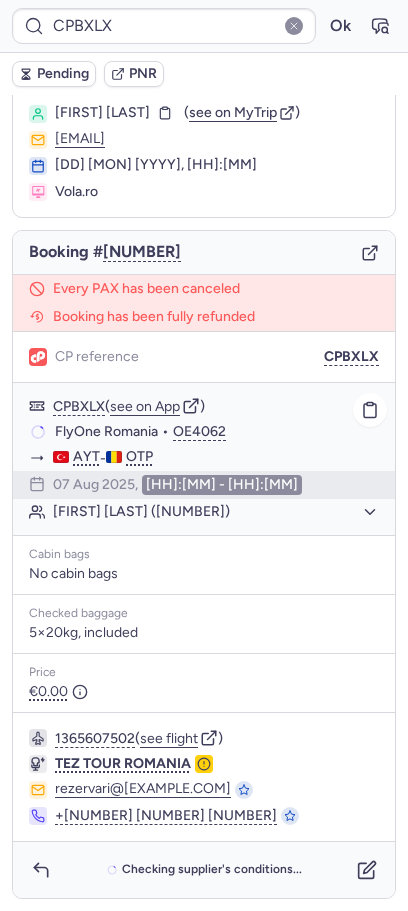 click on "[NAME] [LAST] (+4)" 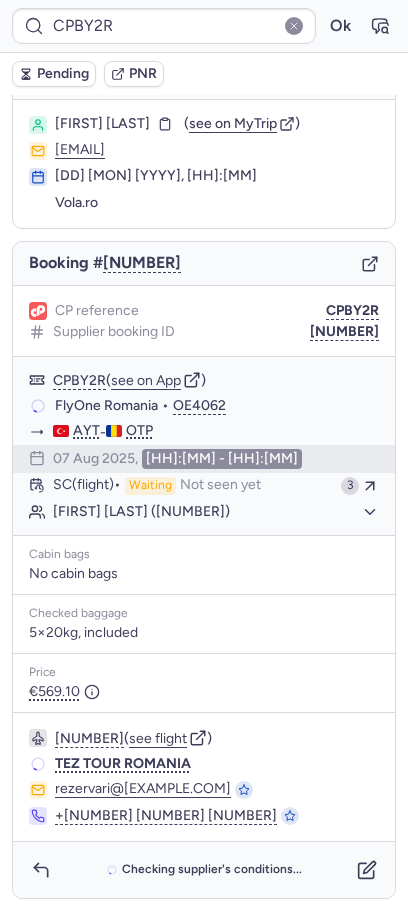 scroll, scrollTop: 40, scrollLeft: 0, axis: vertical 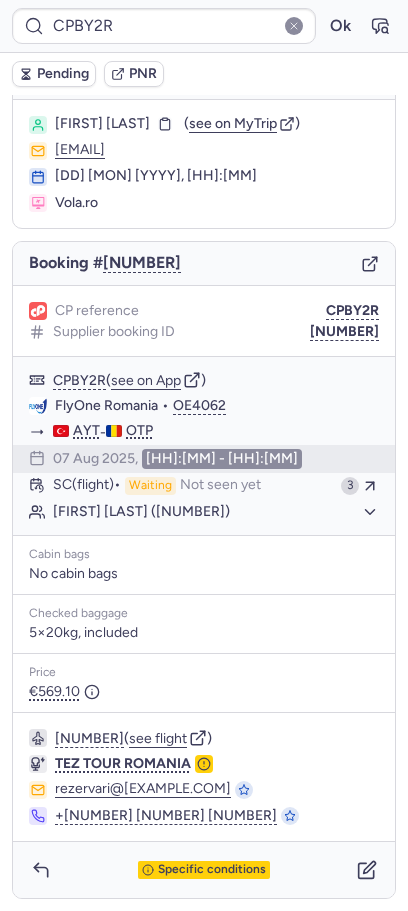 type on "CPJD2X" 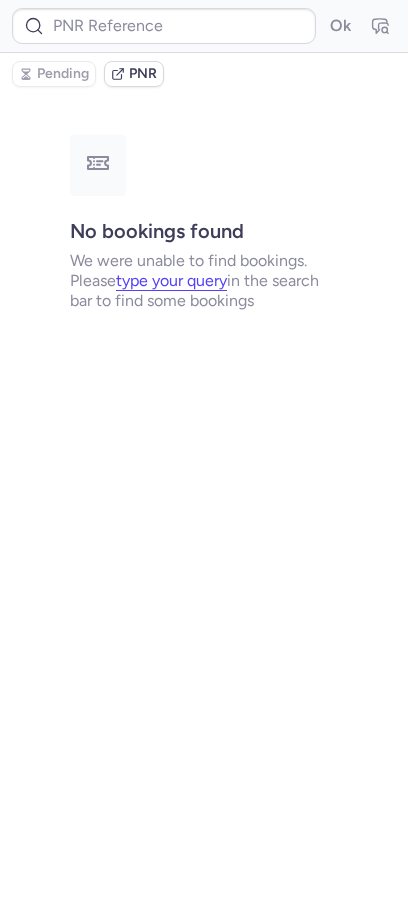 scroll, scrollTop: 0, scrollLeft: 0, axis: both 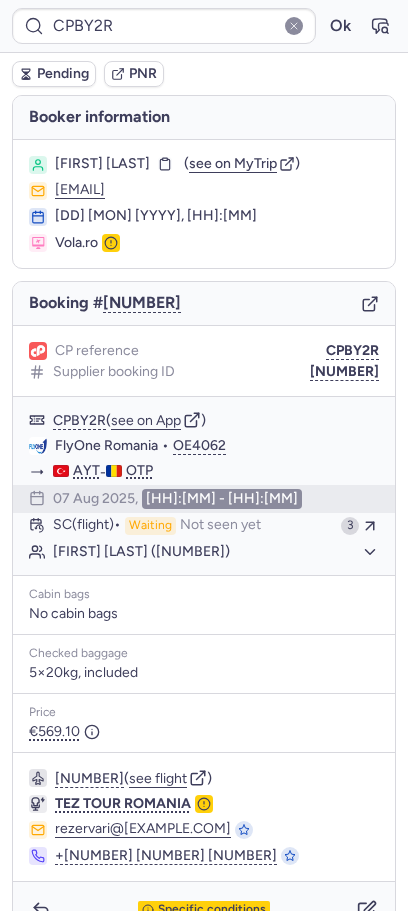type on "CPJ4LY" 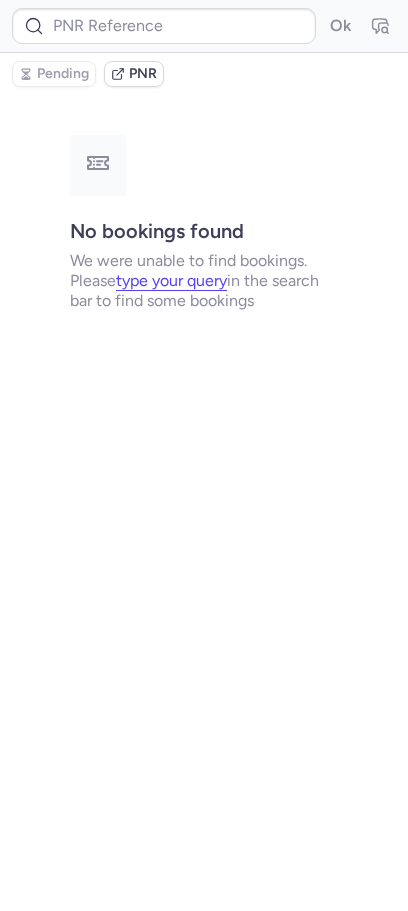 type on "CP2P4E" 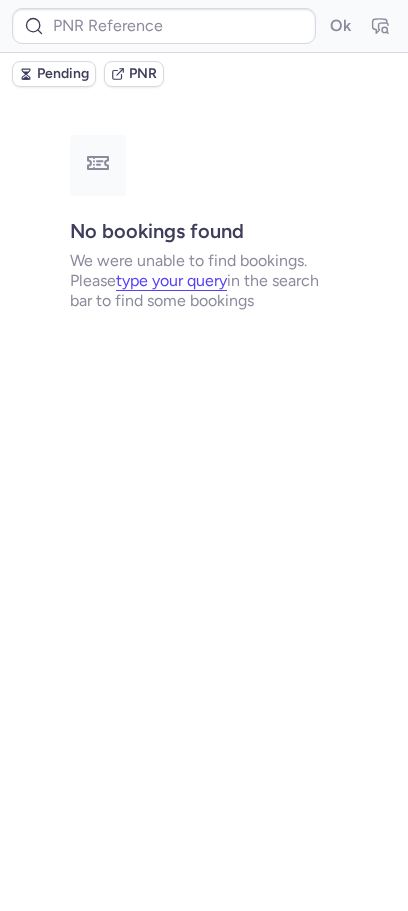 type on "CPJD2X" 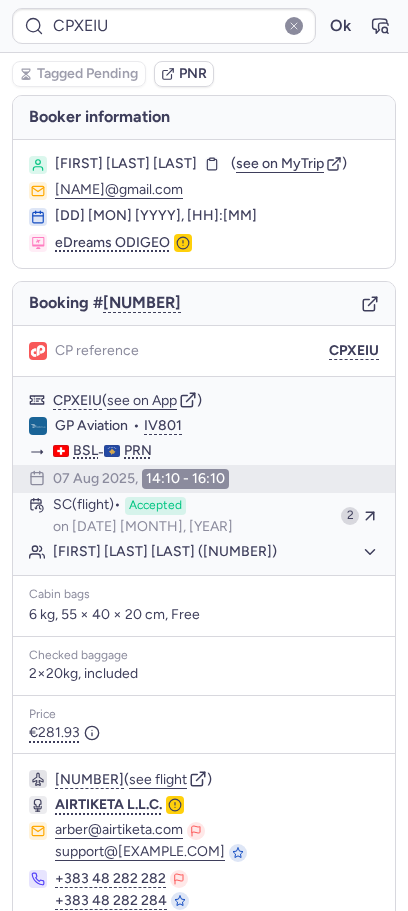 type on "CPQBB3" 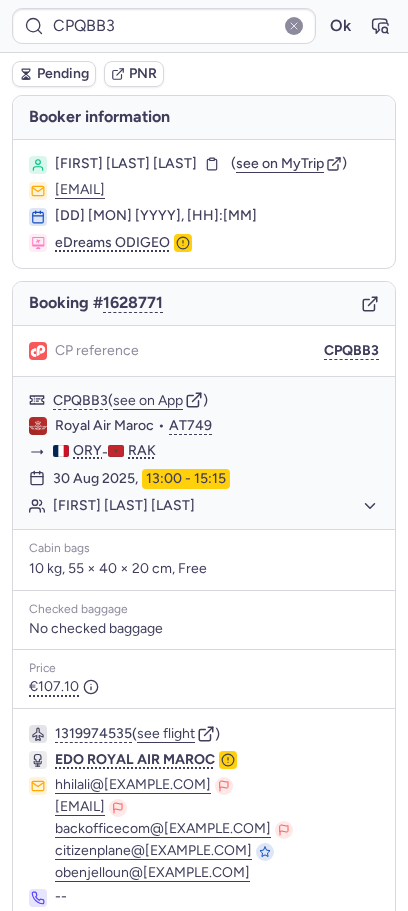 scroll, scrollTop: 96, scrollLeft: 0, axis: vertical 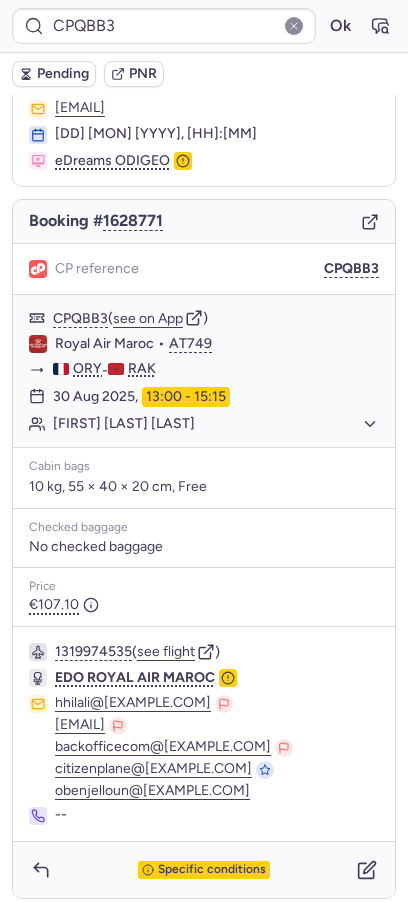 click on "Specific conditions" at bounding box center (204, 870) 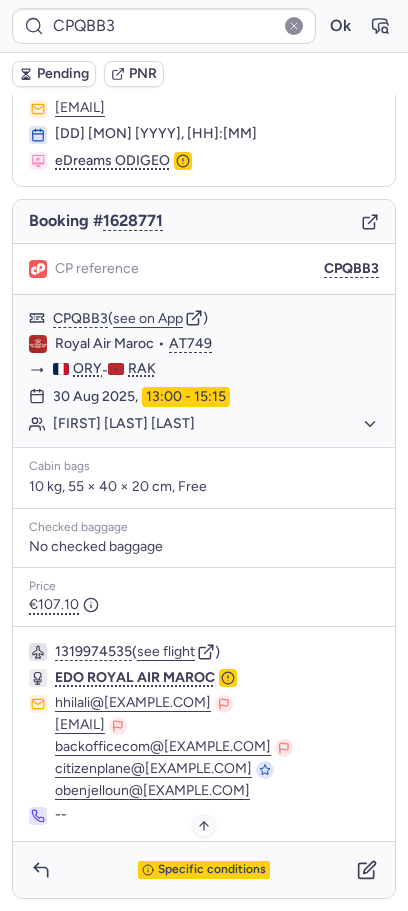 click on "Specific conditions" at bounding box center (212, 870) 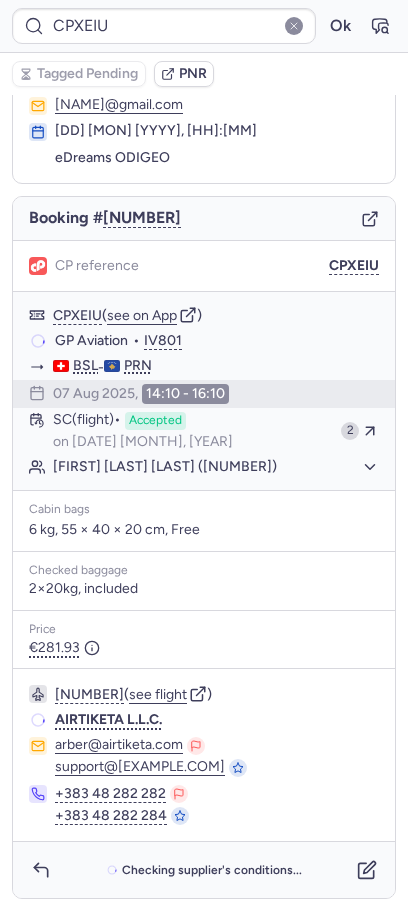 scroll, scrollTop: 66, scrollLeft: 0, axis: vertical 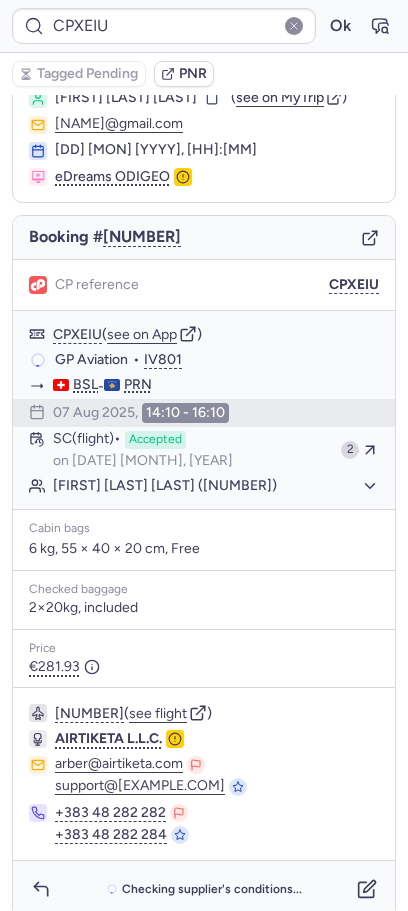 type on "CPJD2X" 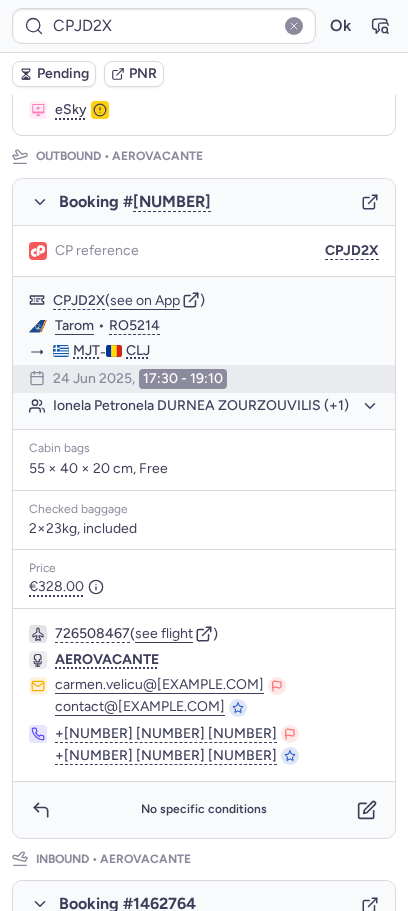 scroll, scrollTop: 908, scrollLeft: 0, axis: vertical 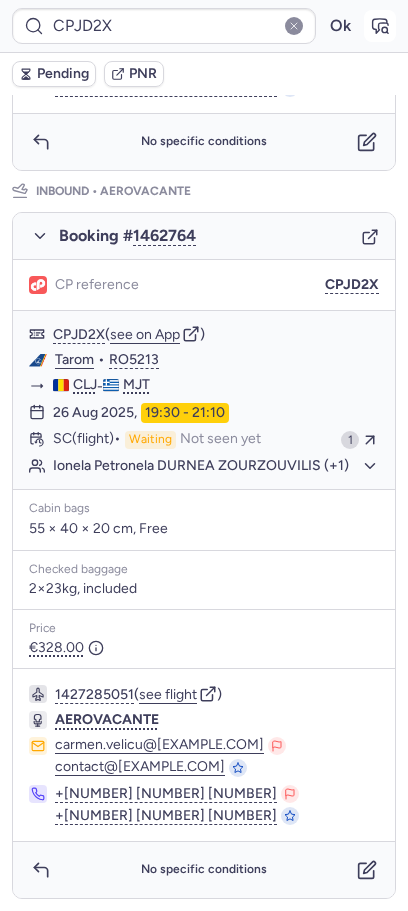 click at bounding box center (380, 26) 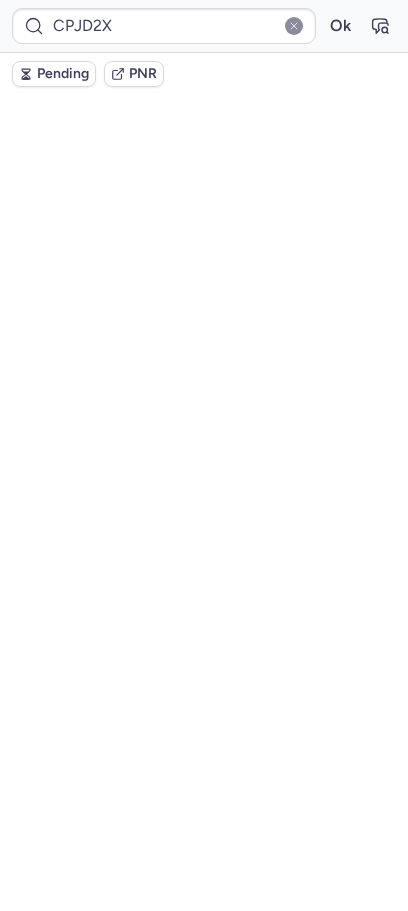 scroll, scrollTop: 0, scrollLeft: 0, axis: both 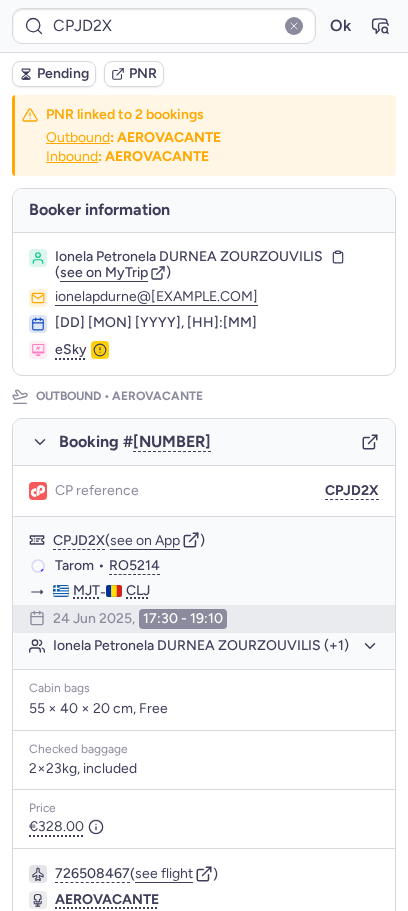 type on "CPQBB3" 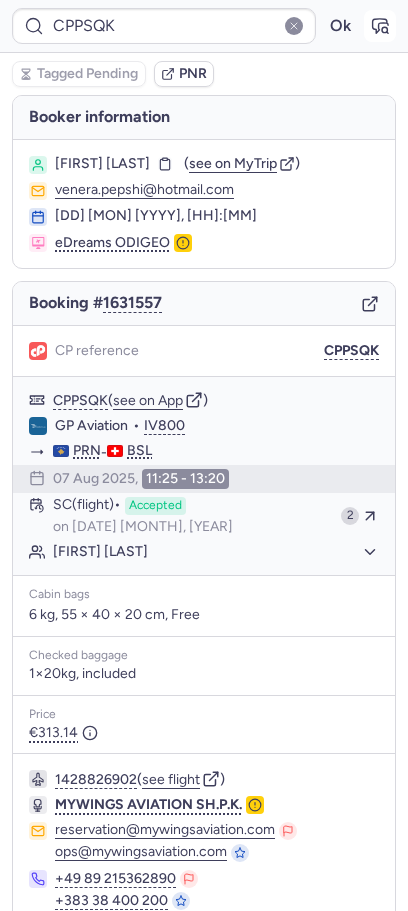 click 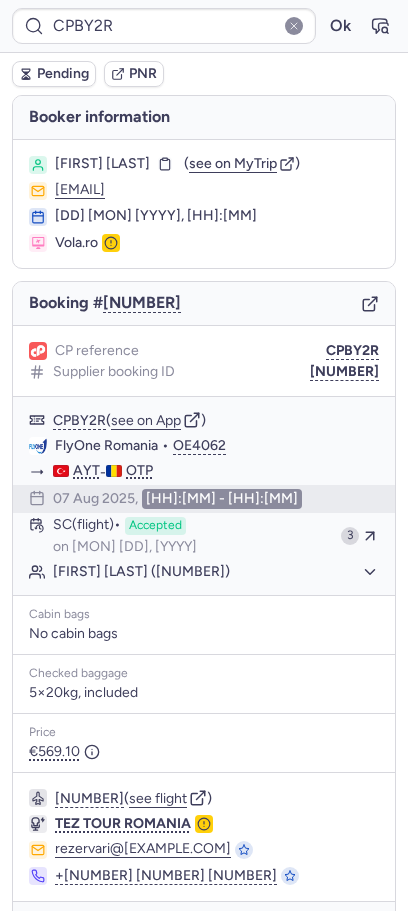 click on "Pending" at bounding box center [54, 74] 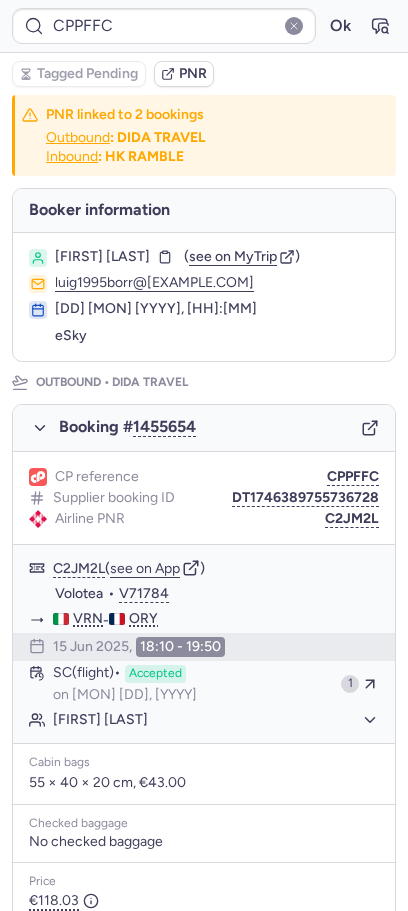 type on "CPMX75" 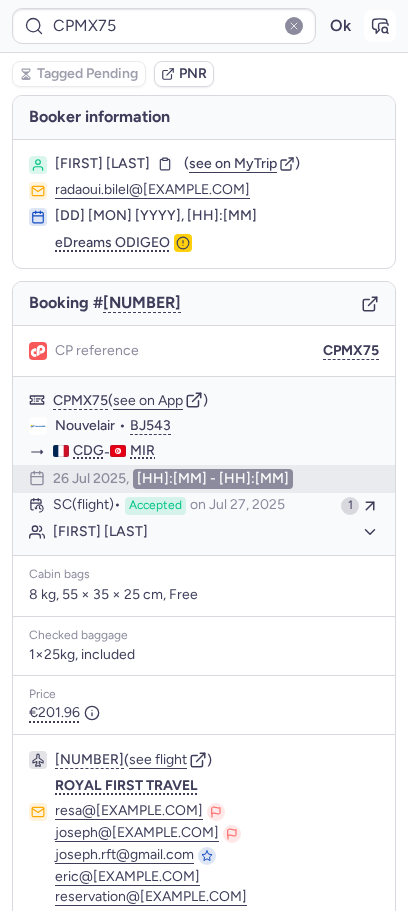 click at bounding box center (380, 26) 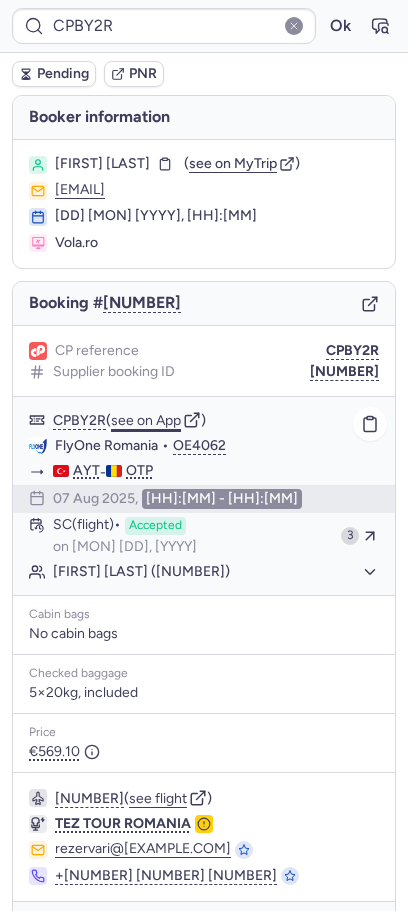 click on "see on App" 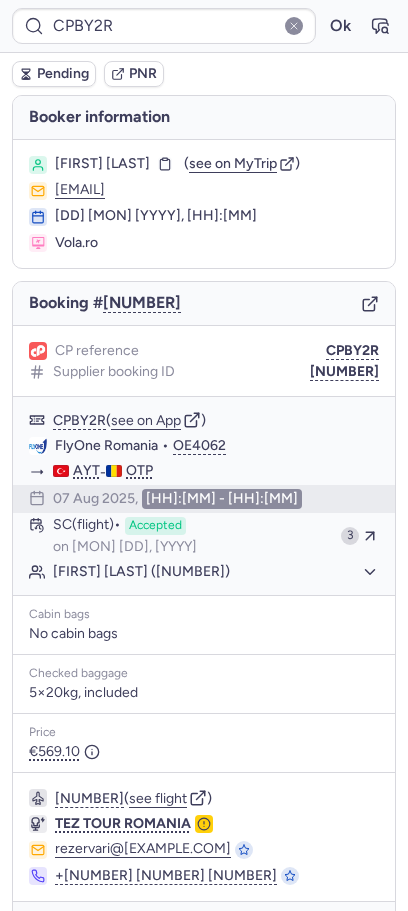 click on "Pending" at bounding box center (63, 74) 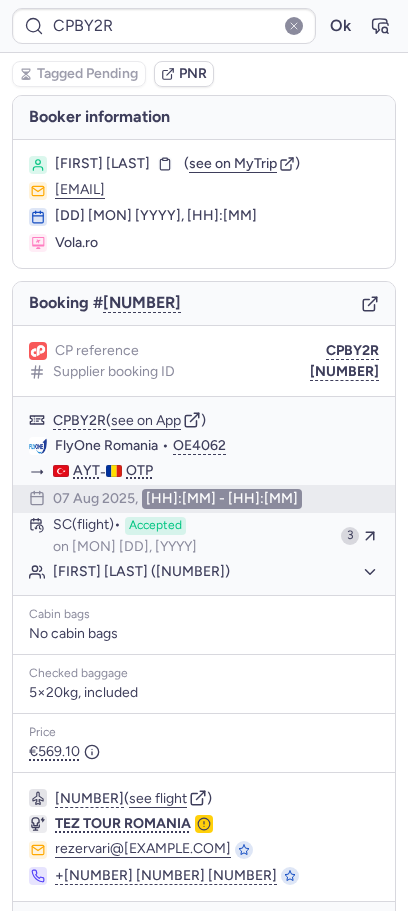 type on "CPGTEK" 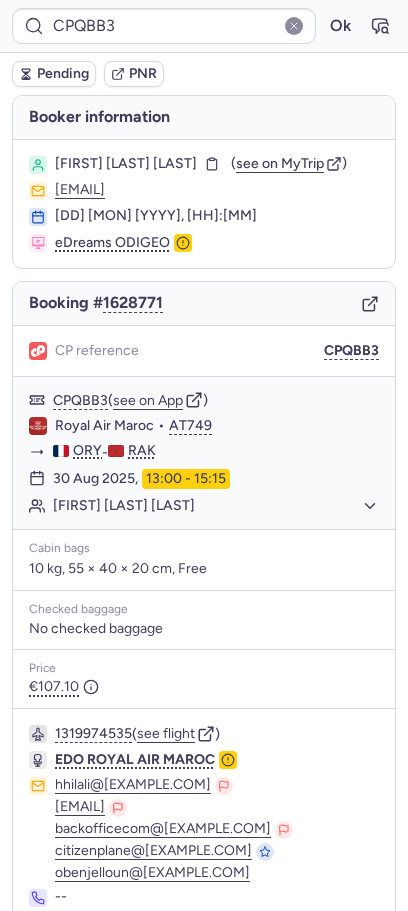 type on "CPPSQK" 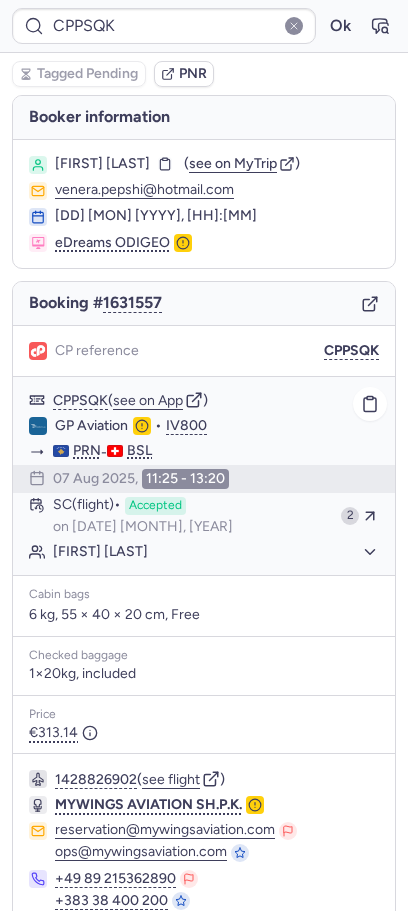 click on "[NAME] [LAST]" 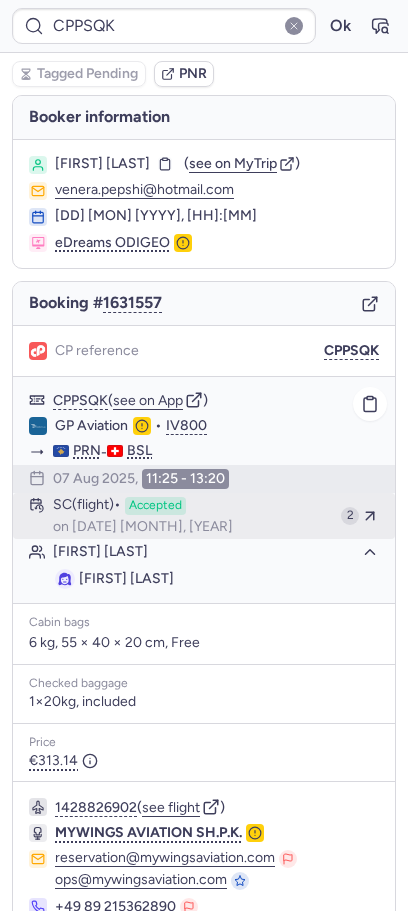 click on "on [DATE]" at bounding box center [143, 527] 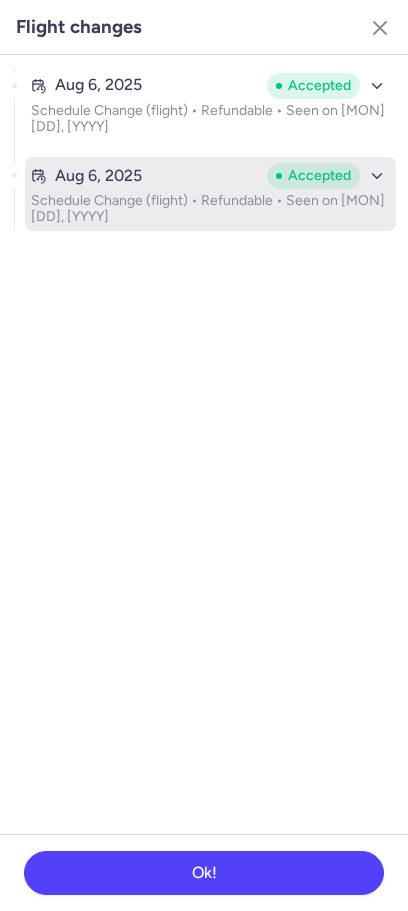 click on "Schedule Change (flight) • Refundable • Seen on Aug 7, 2025" at bounding box center [210, 209] 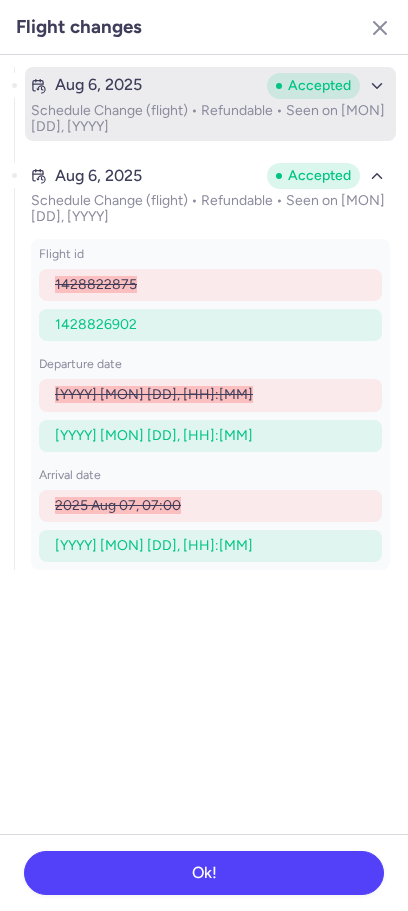 click on "Schedule Change (flight) • Refundable • Seen on Aug 7, 2025" at bounding box center (210, 119) 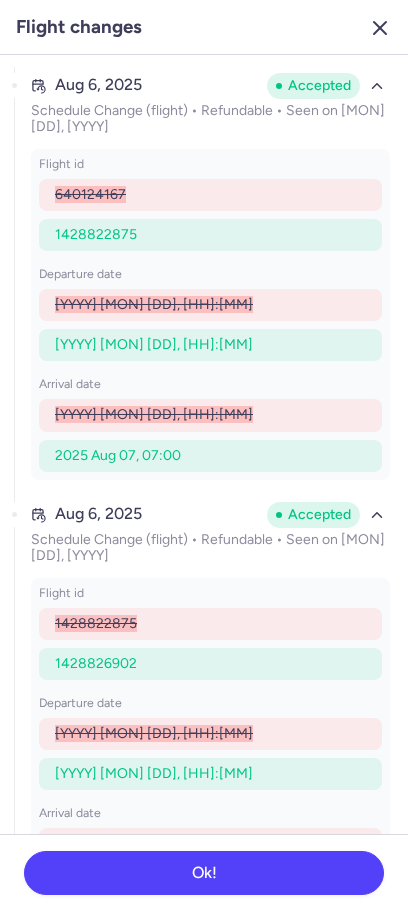 click 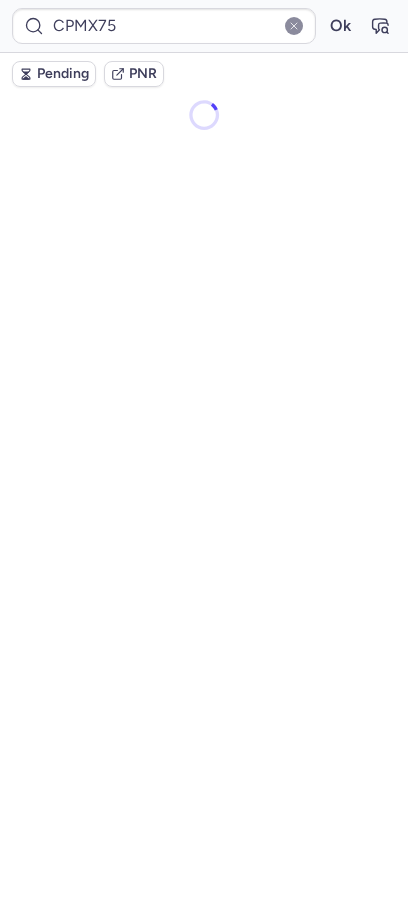 scroll, scrollTop: 0, scrollLeft: 0, axis: both 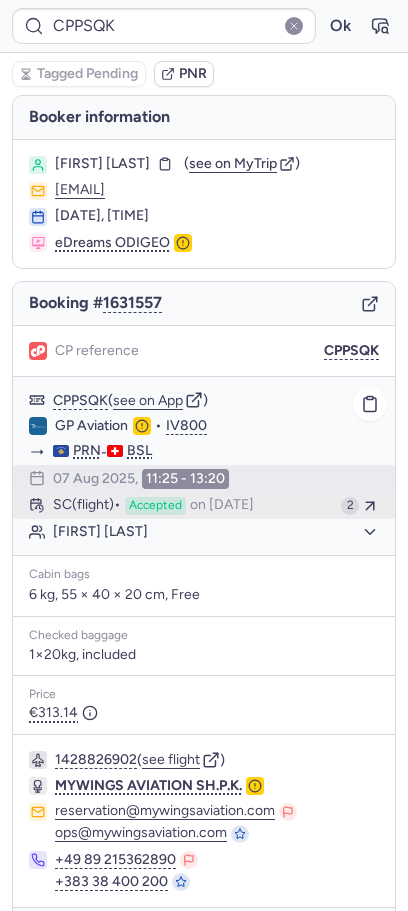 click on "on [DATE]" at bounding box center (222, 506) 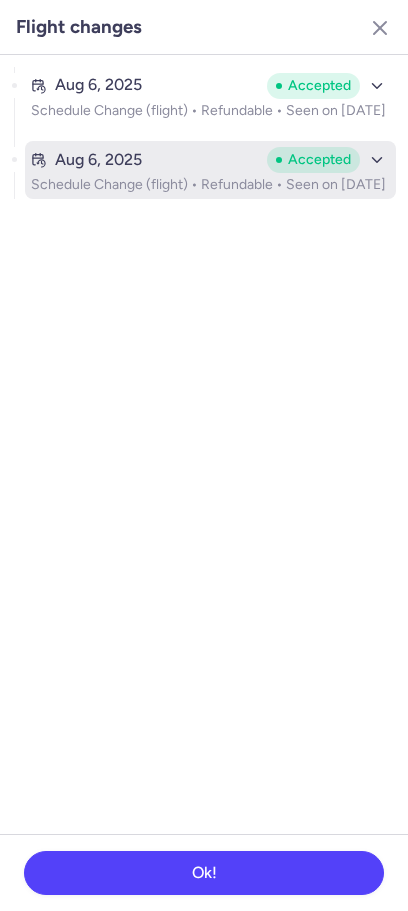 click 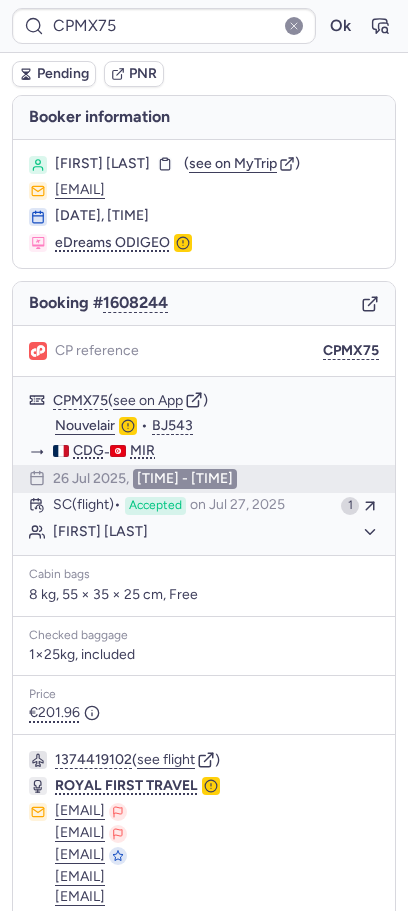 type on "CPPSQK" 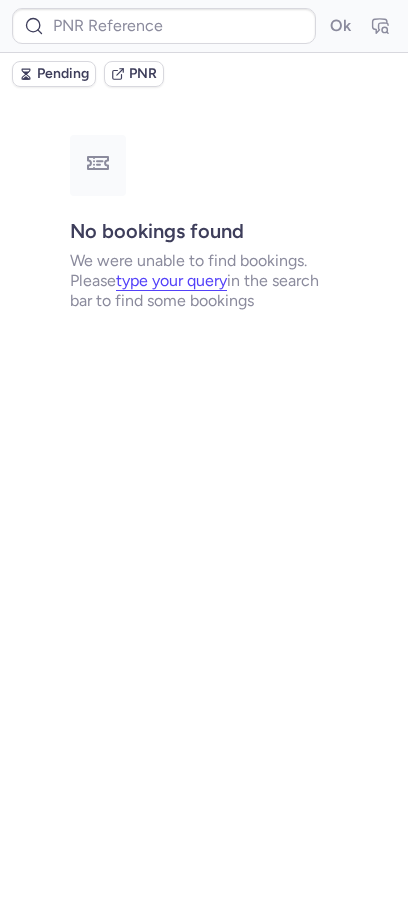 type on "CPPSQK" 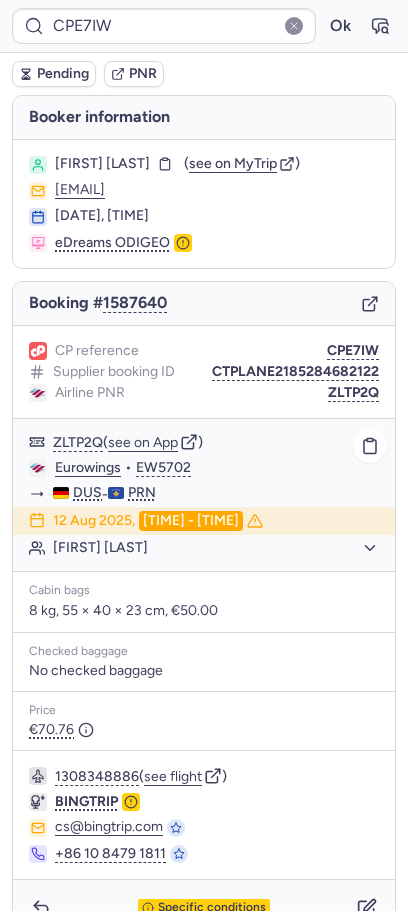 scroll, scrollTop: 38, scrollLeft: 0, axis: vertical 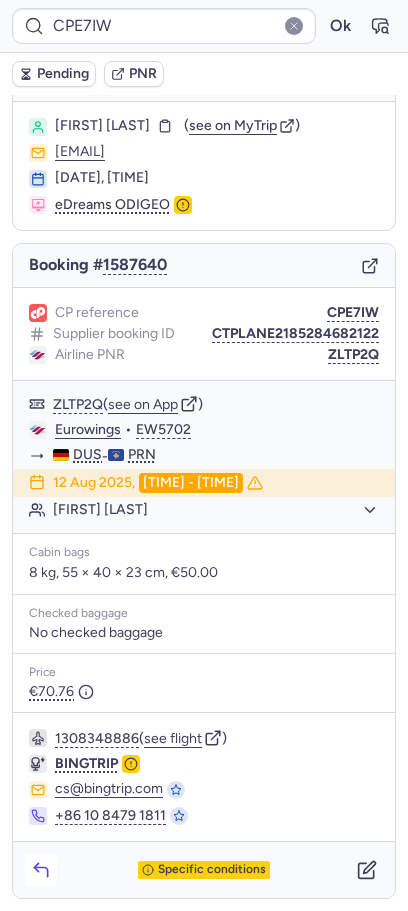 click 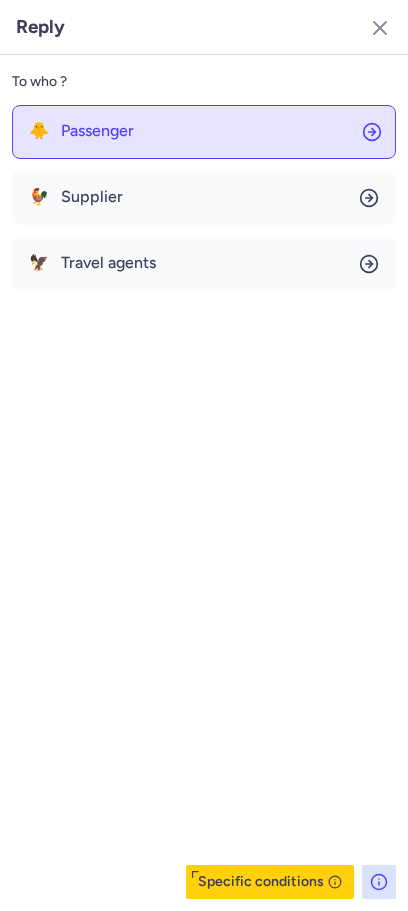 click on "🐥 Passenger" 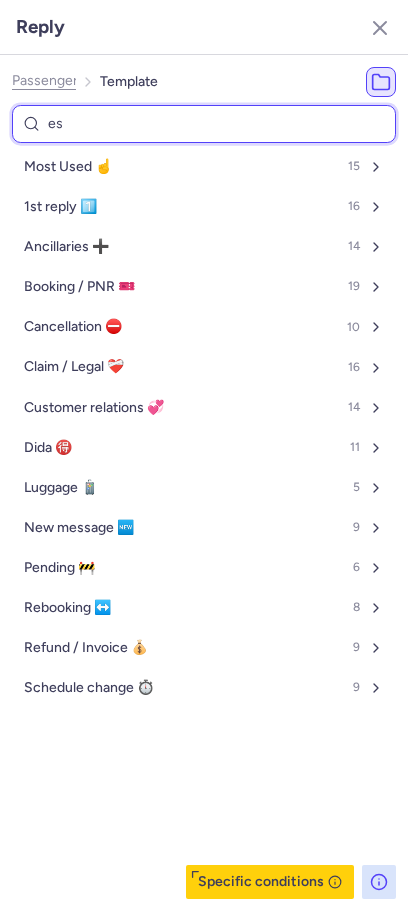 type on "est" 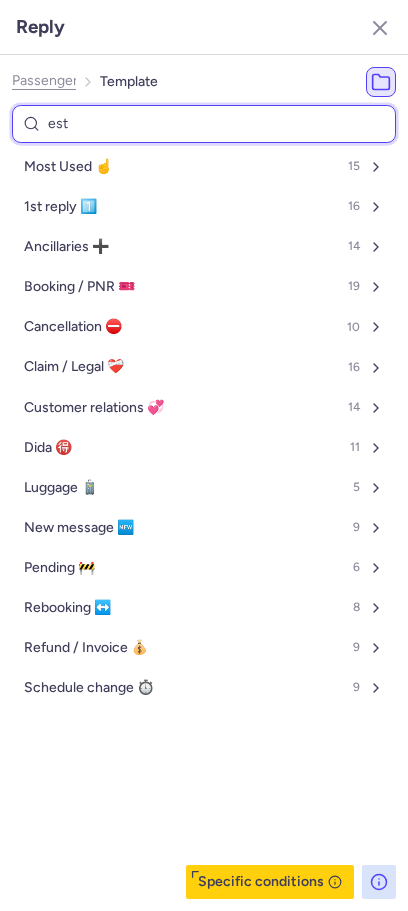 select on "de" 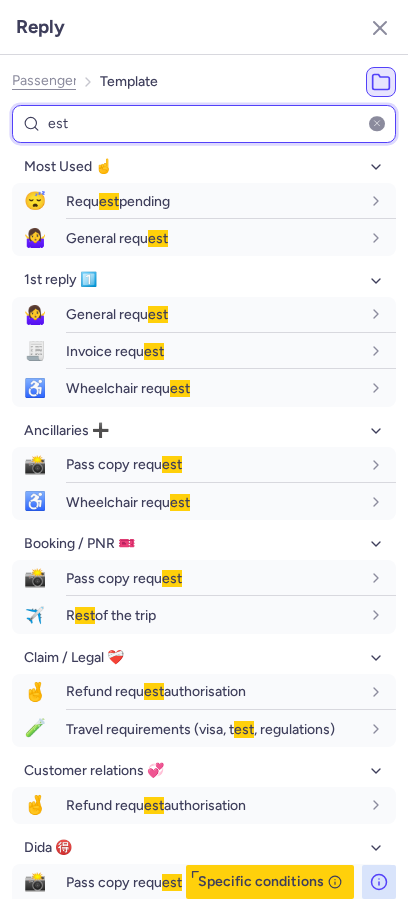 click on "est" at bounding box center (204, 124) 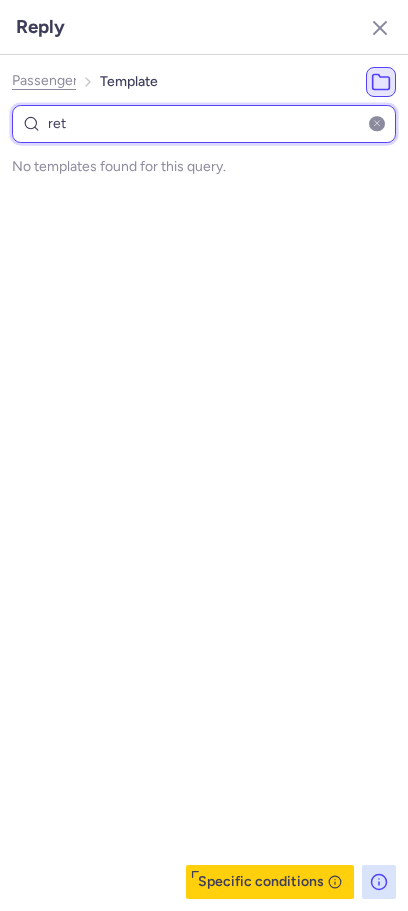 type on "re" 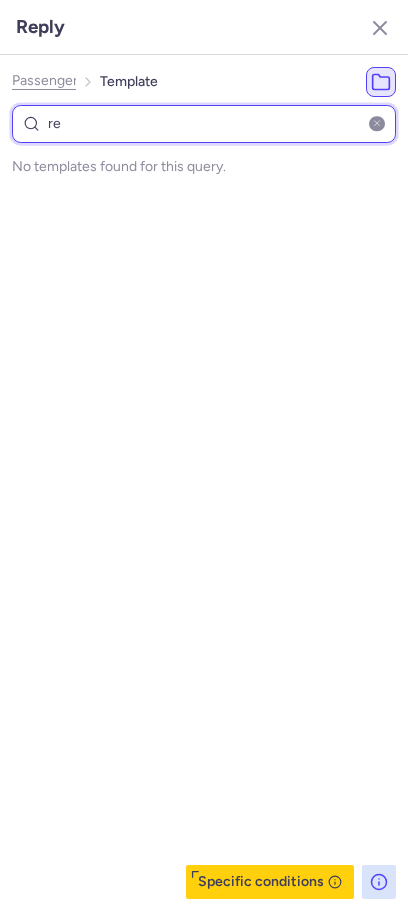 select on "de" 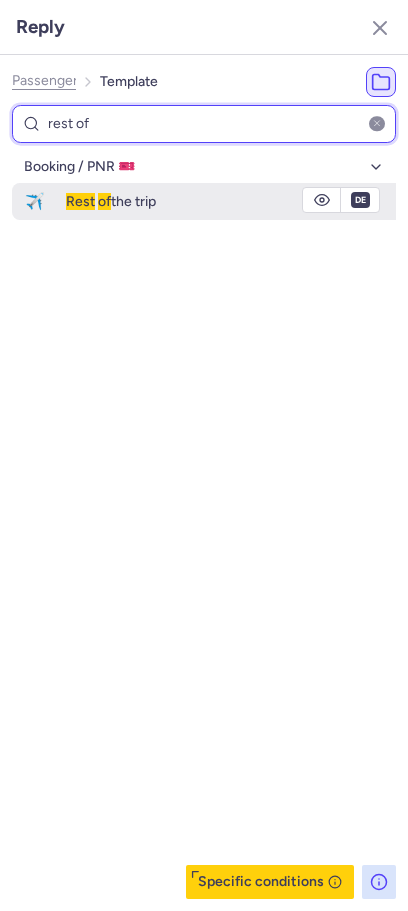 type on "rest of" 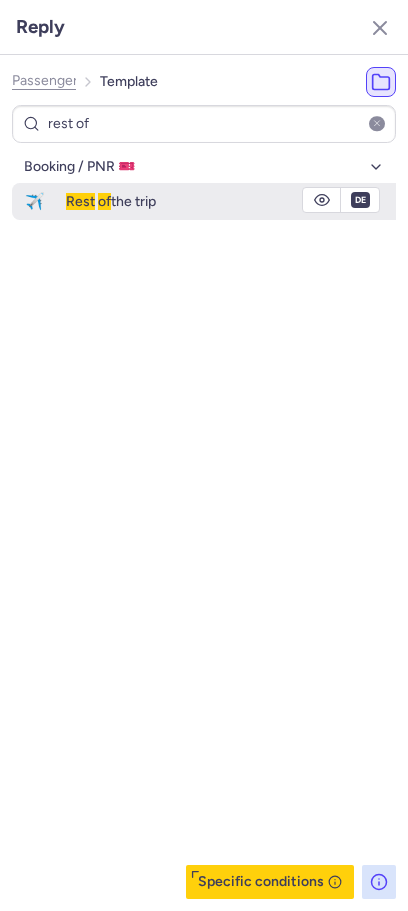 click on "Rest   of  the trip" at bounding box center [213, 201] 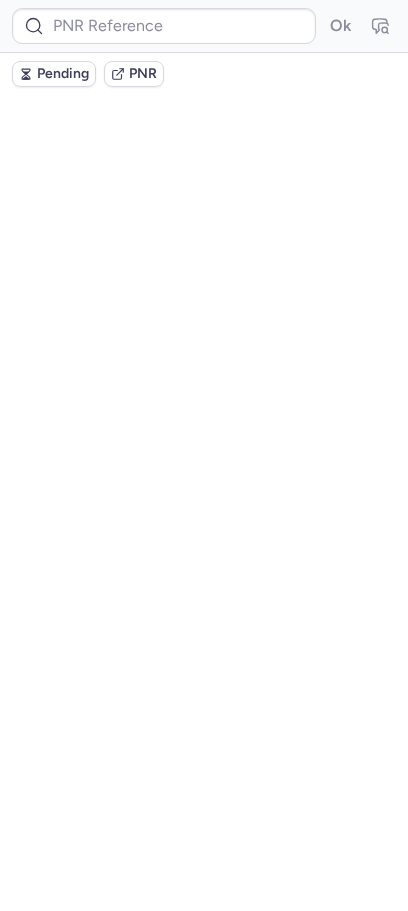 scroll, scrollTop: 0, scrollLeft: 0, axis: both 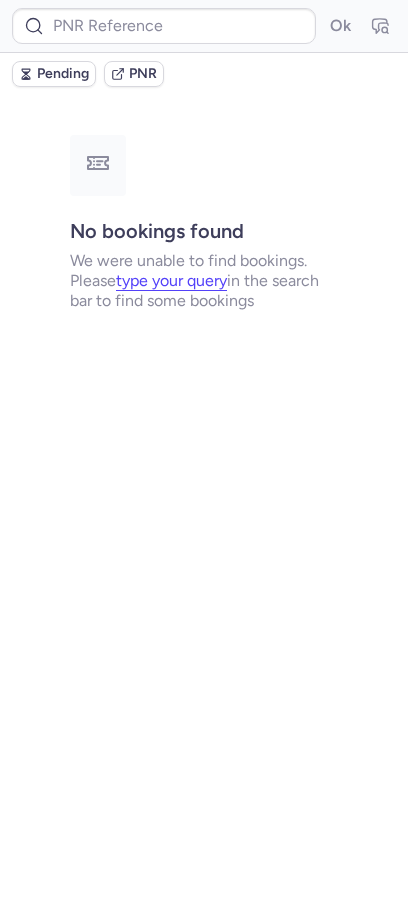type on "CPE7IW" 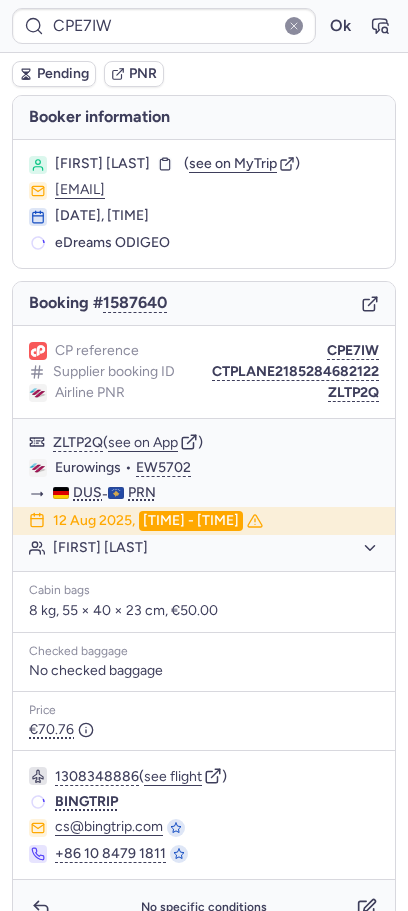 type on "CPPSQK" 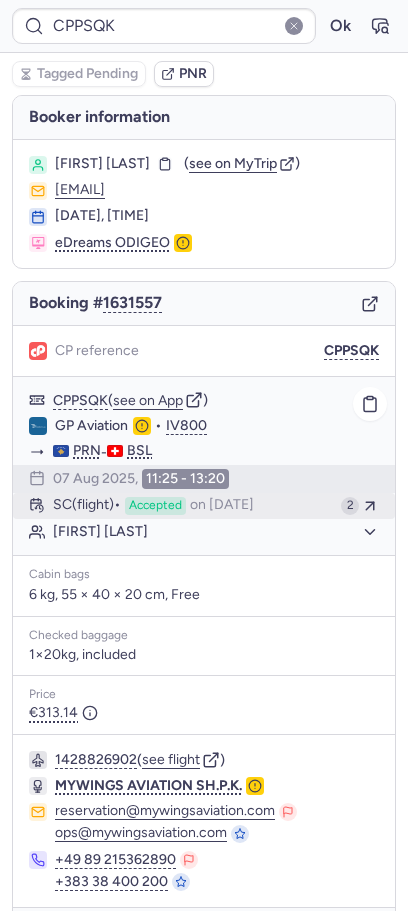 click on "Accepted" at bounding box center [155, 506] 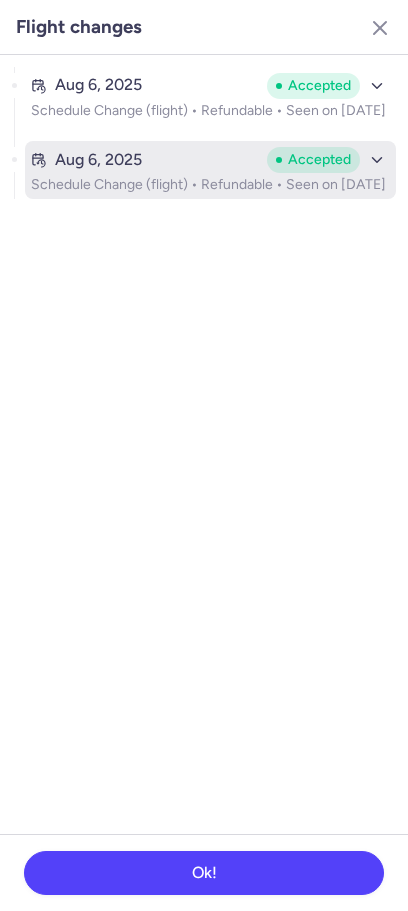 click on "Aug 6, 2025 Accepted" at bounding box center [210, 160] 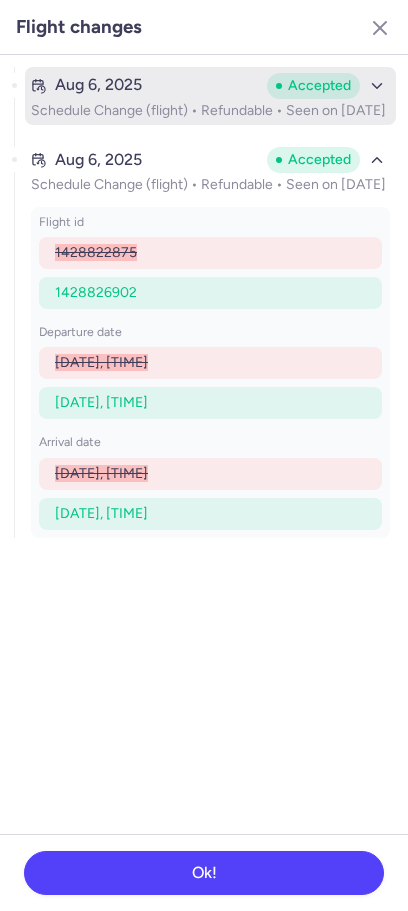 click on "Aug 6, 2025 Accepted Schedule Change (flight) • Refundable • Seen on Aug 7, 2025" at bounding box center (210, 96) 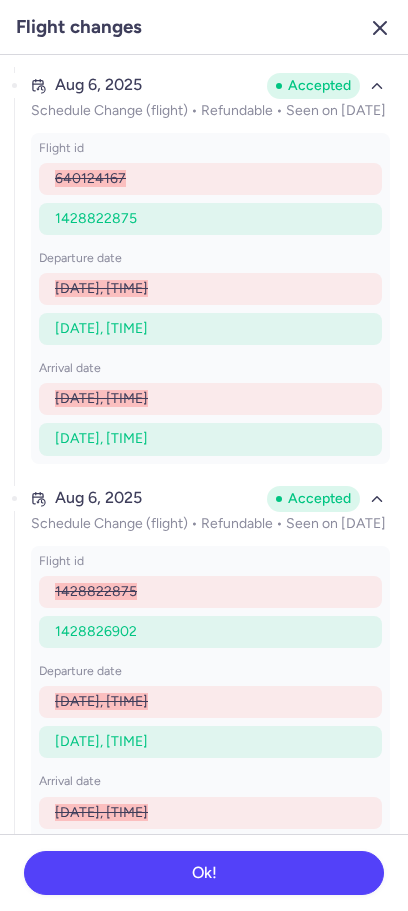 click 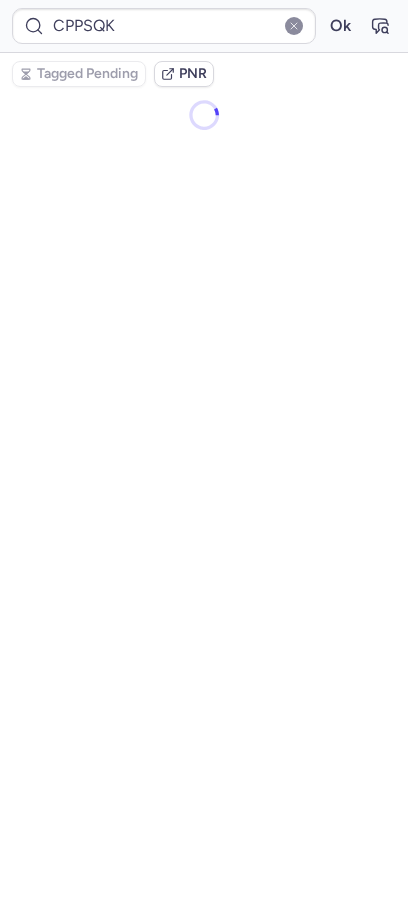scroll, scrollTop: 0, scrollLeft: 0, axis: both 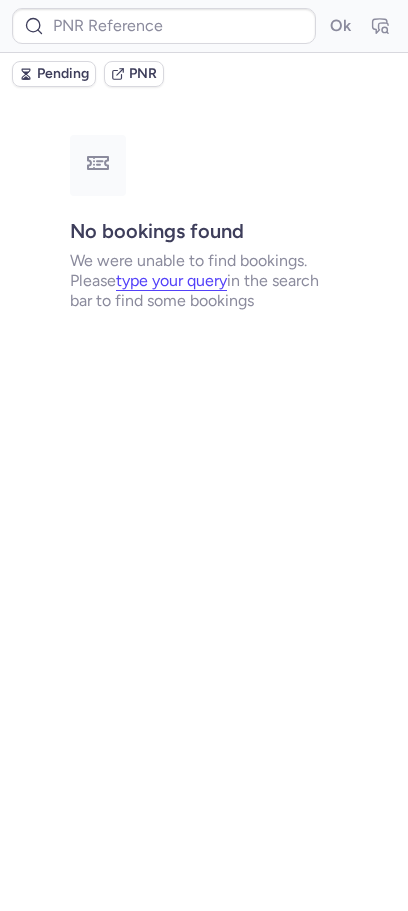 type on "CPE7IW" 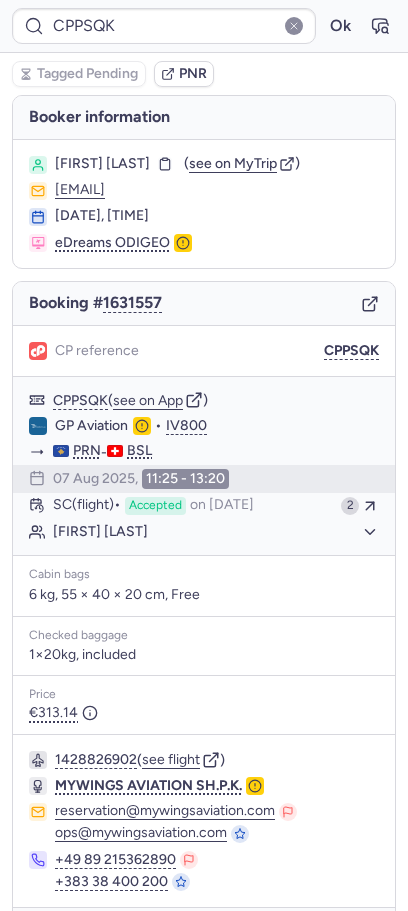 type on "CPE7IW" 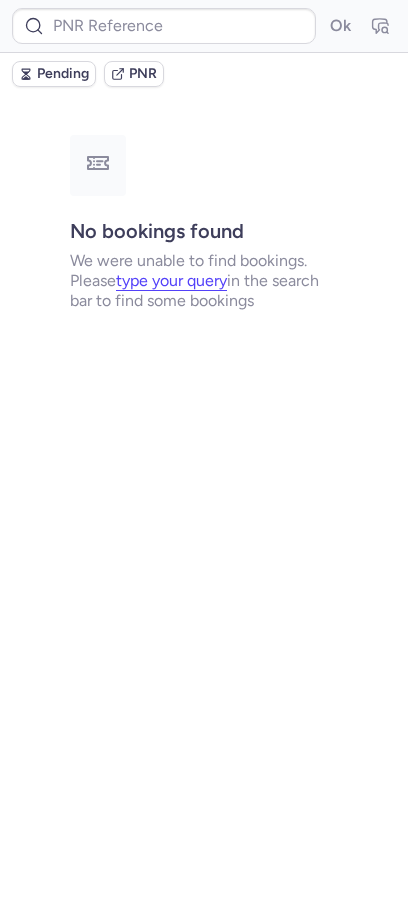 type on "CPE7IW" 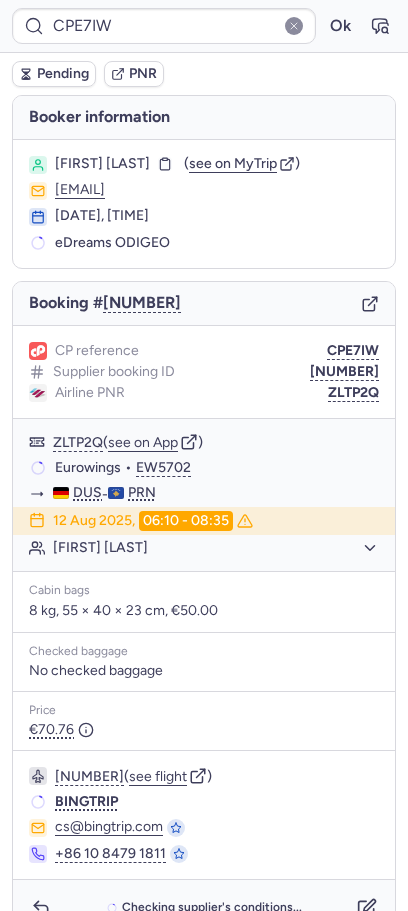 scroll, scrollTop: 0, scrollLeft: 0, axis: both 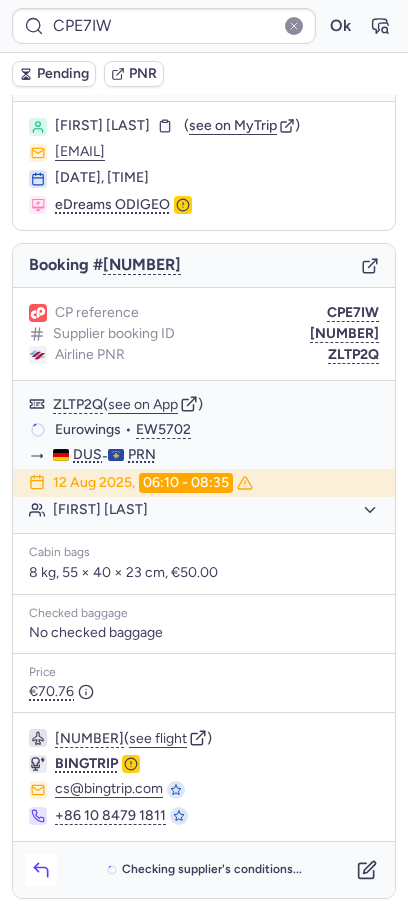 click 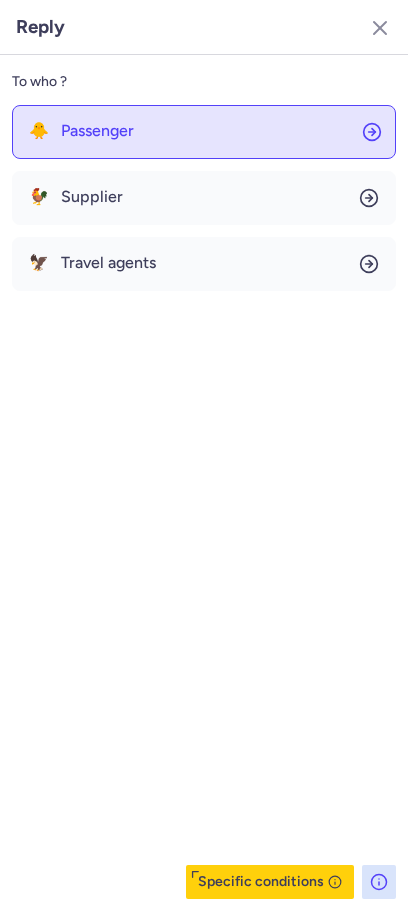 click on "Passenger" at bounding box center [97, 131] 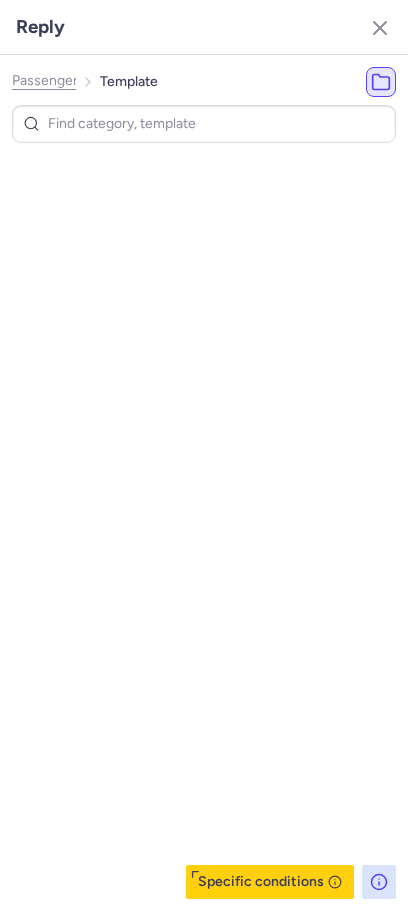 scroll, scrollTop: 0, scrollLeft: 0, axis: both 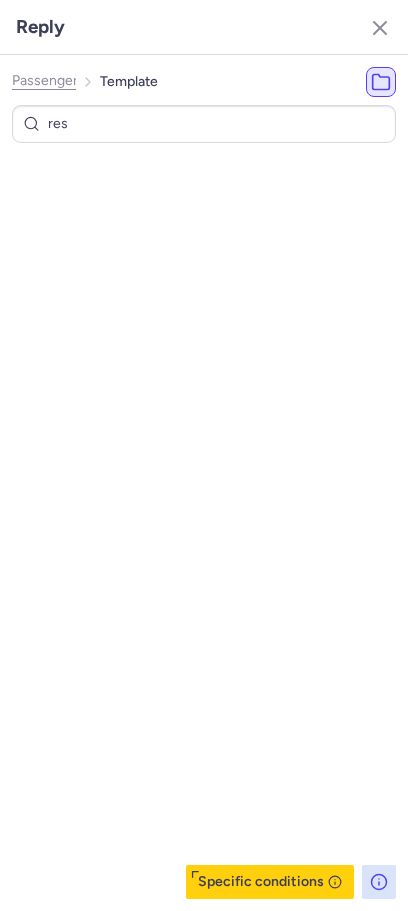 type on "rest" 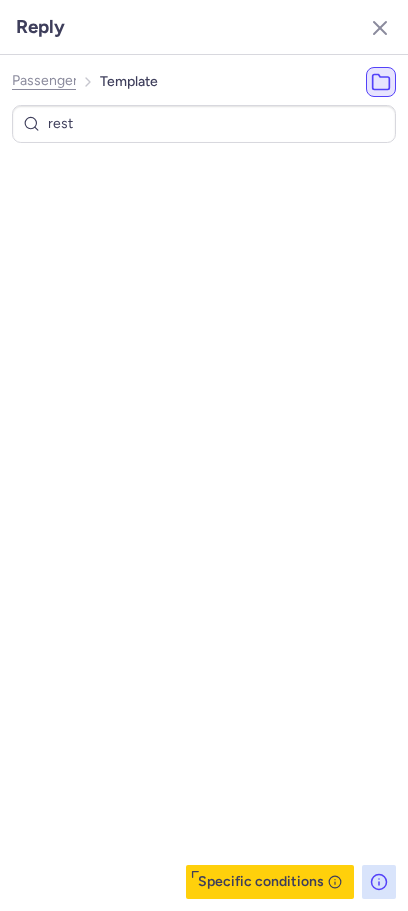 select on "de" 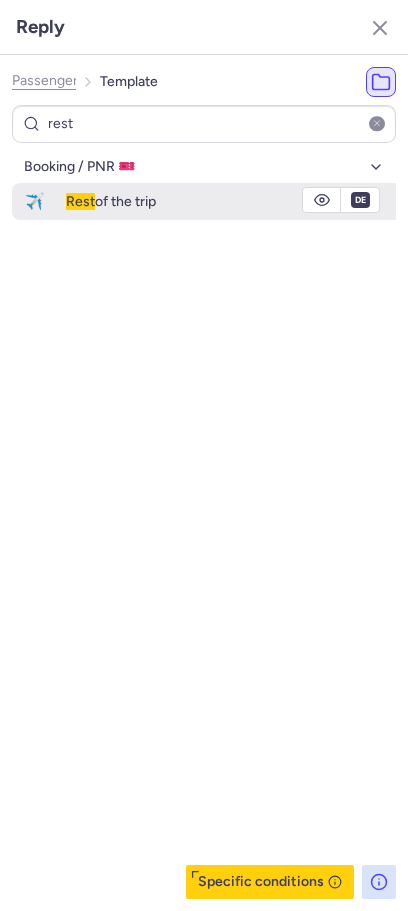type on "rest" 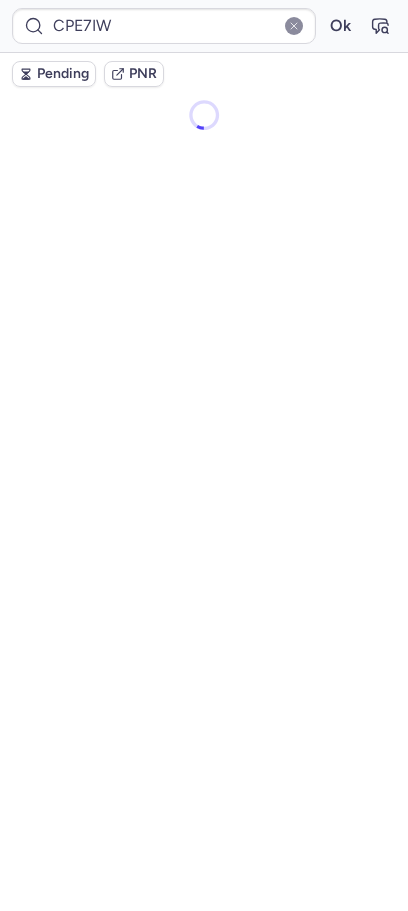 scroll, scrollTop: 0, scrollLeft: 0, axis: both 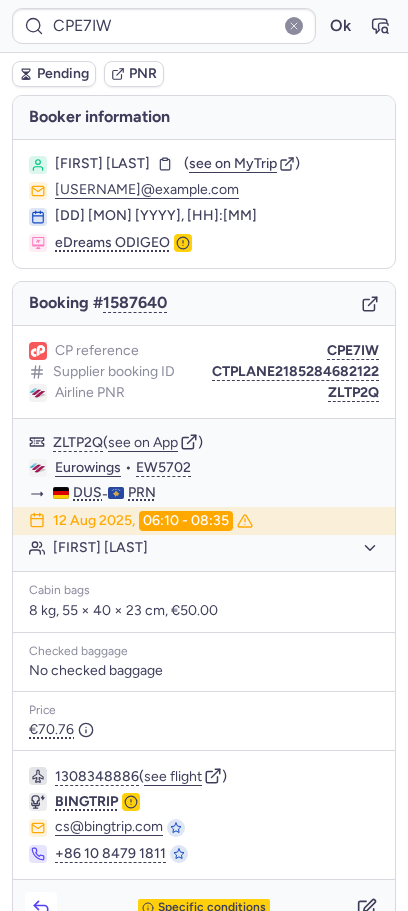 click at bounding box center (41, 908) 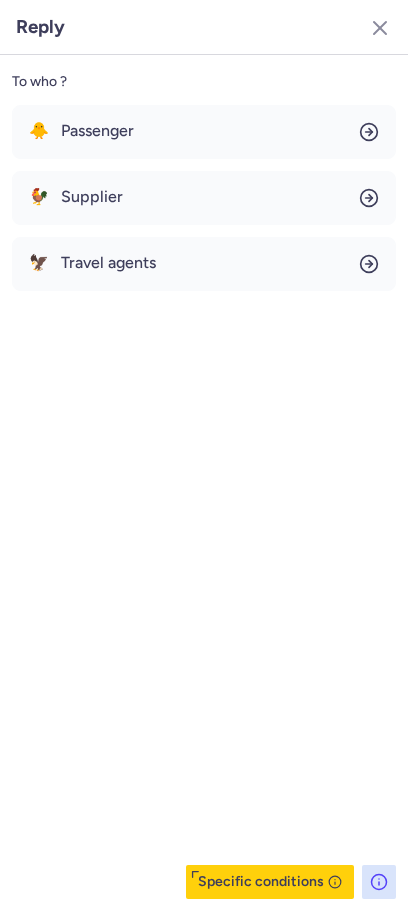 type 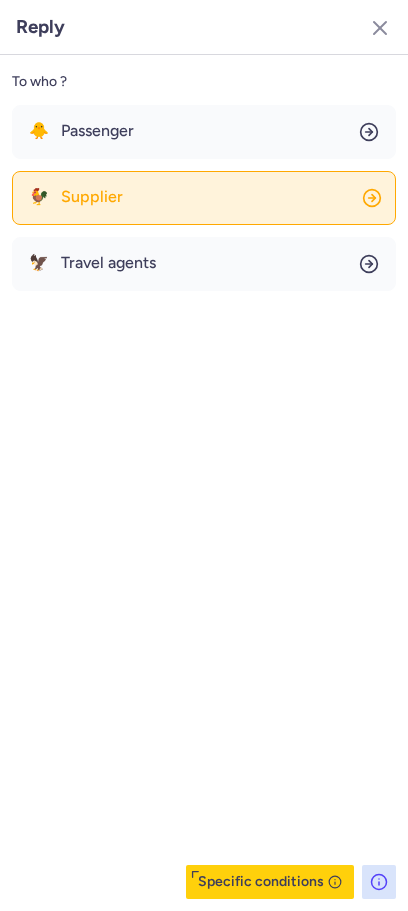 click on "🐓 Supplier" 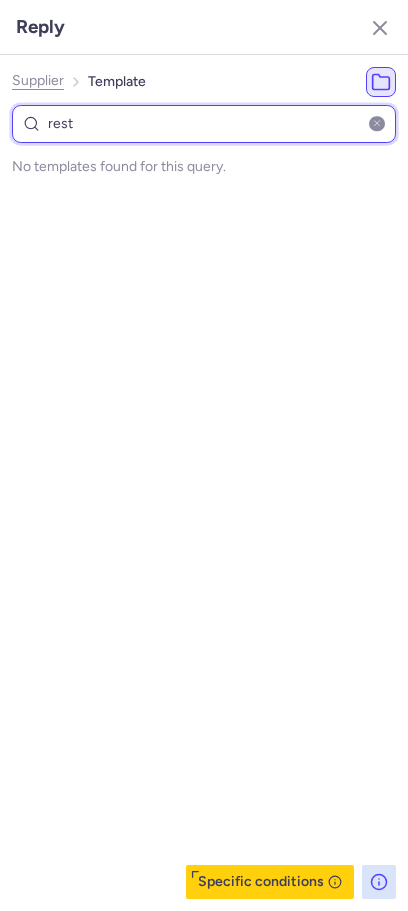 type on "rest" 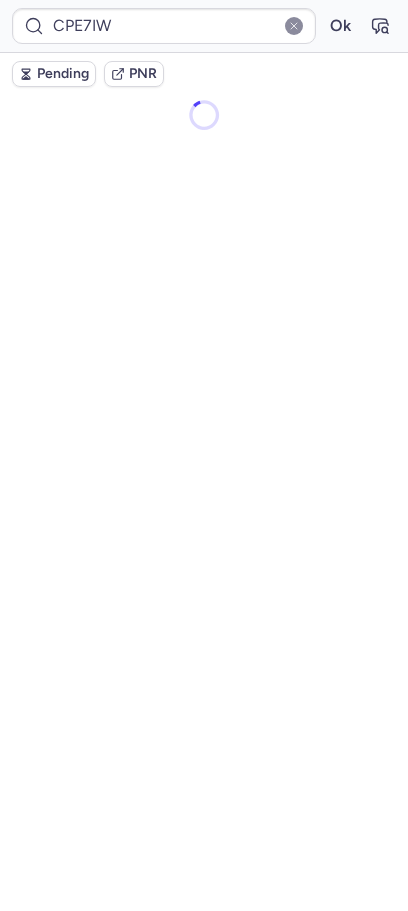 scroll, scrollTop: 0, scrollLeft: 0, axis: both 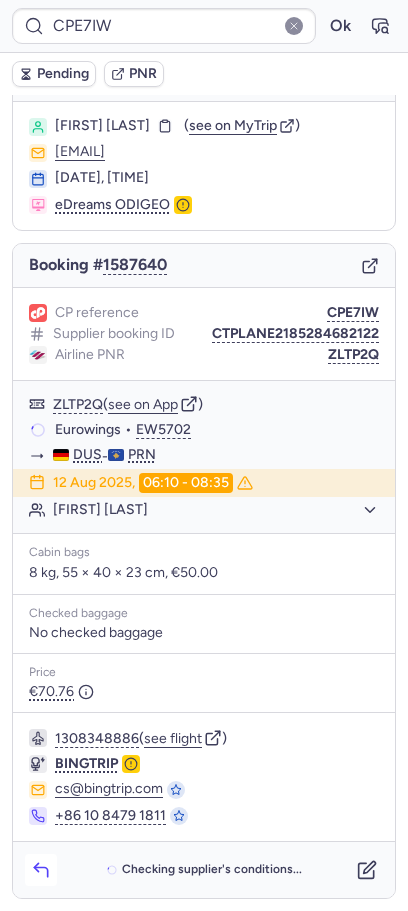click 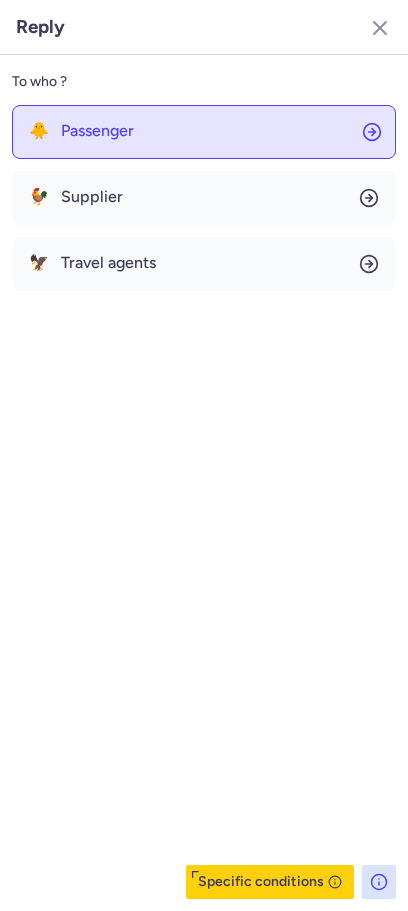 click on "🐥 Passenger" 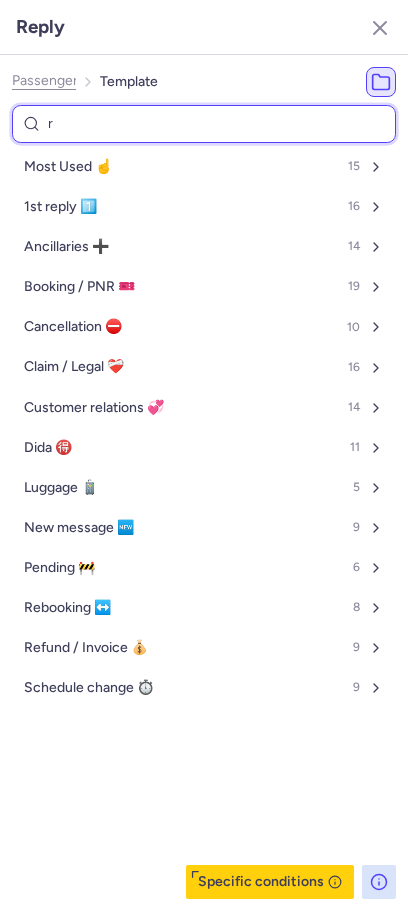type on "re" 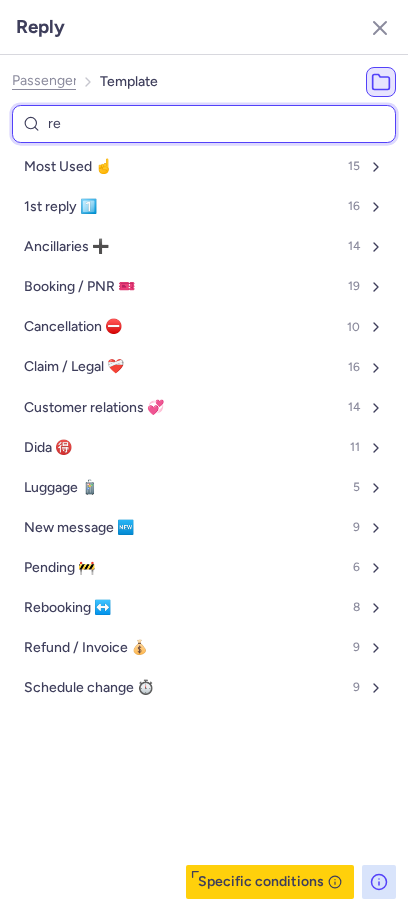 select on "de" 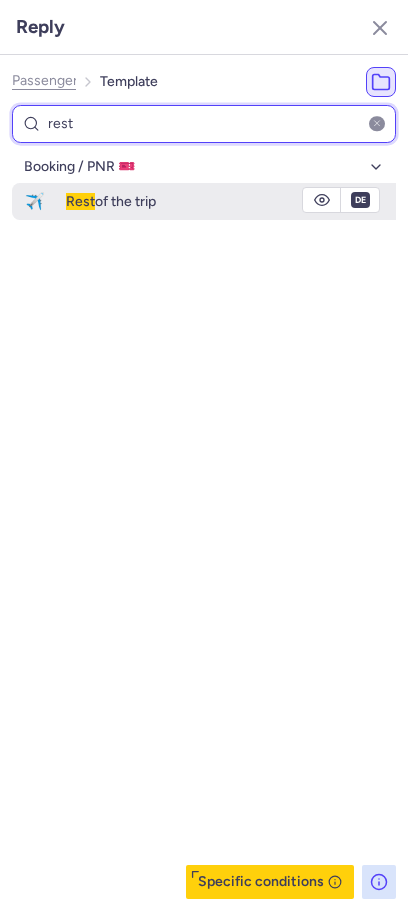 type on "rest" 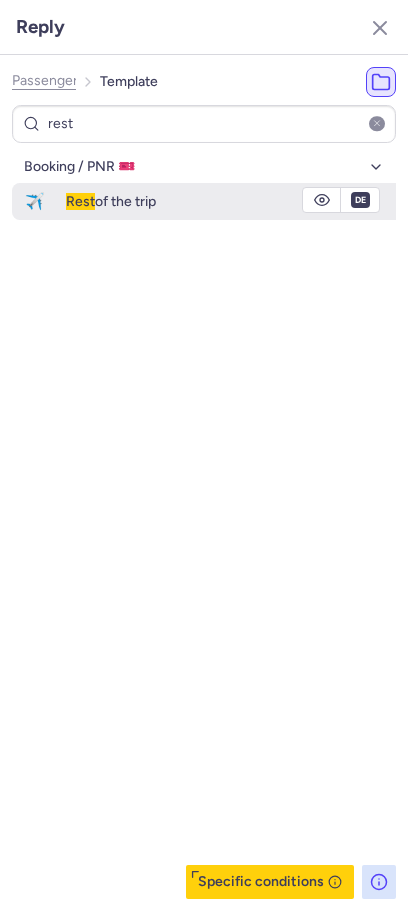 click on "Rest  of the trip" at bounding box center (231, 201) 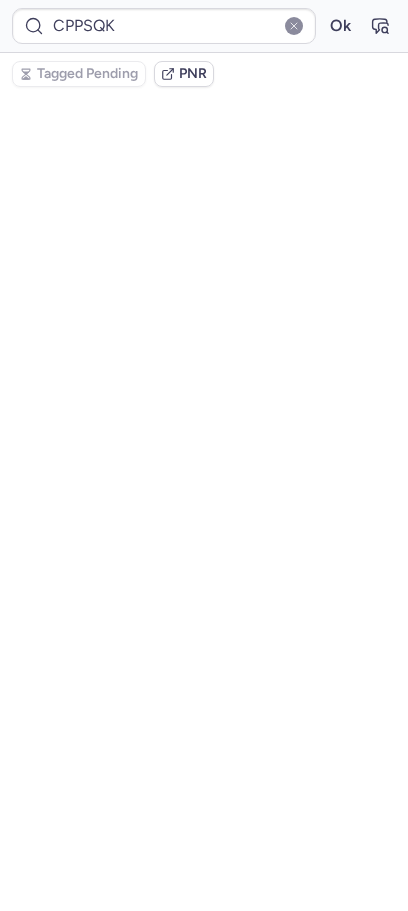 scroll, scrollTop: 0, scrollLeft: 0, axis: both 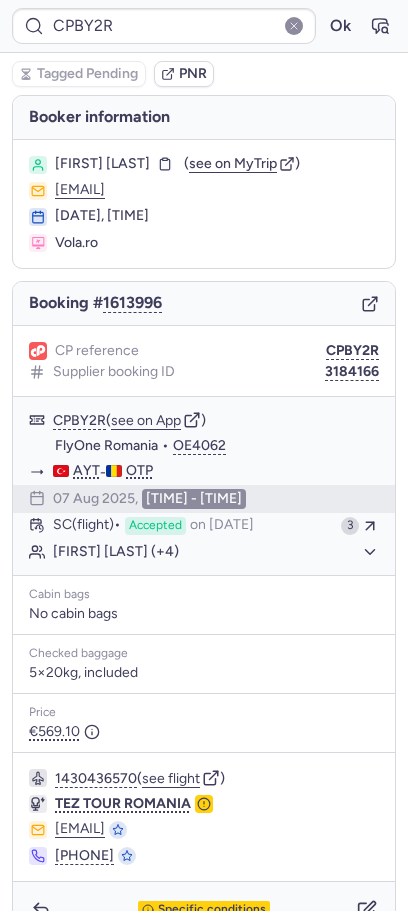 type on "CPE7IW" 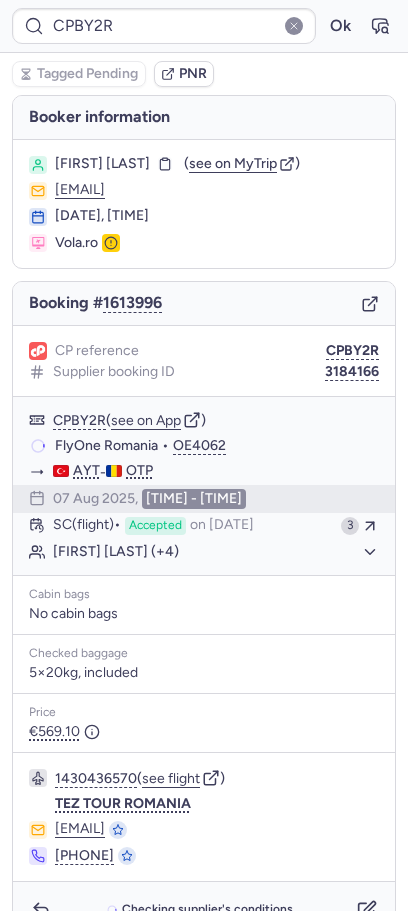type on "CPPSQK" 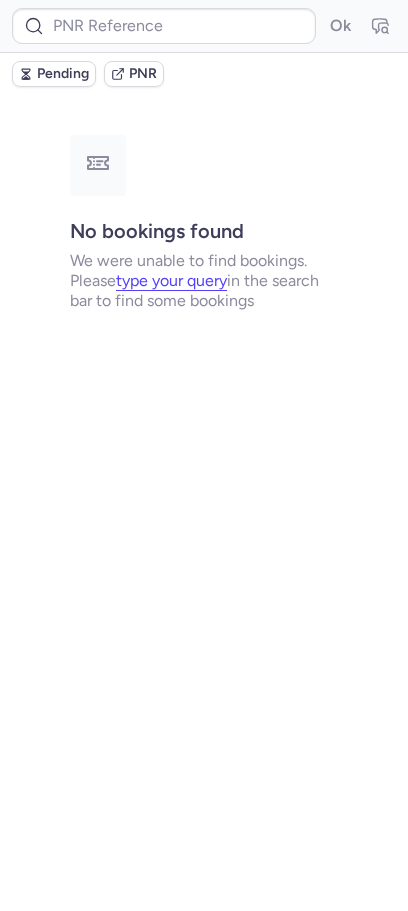 scroll, scrollTop: 0, scrollLeft: 0, axis: both 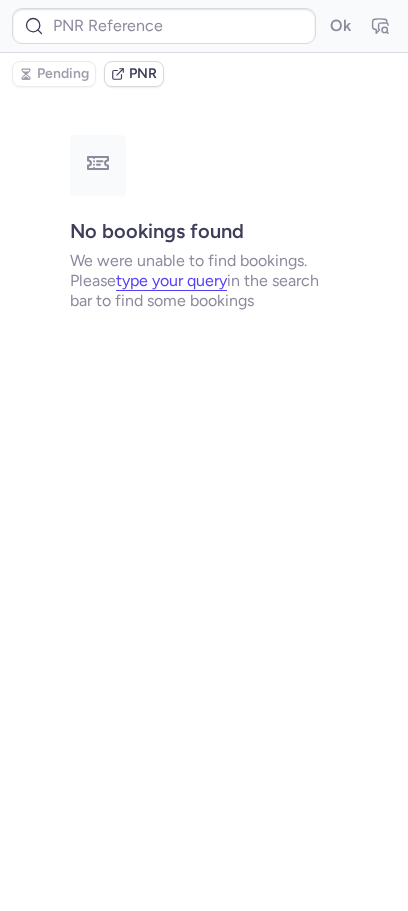 type on "CPE7IW" 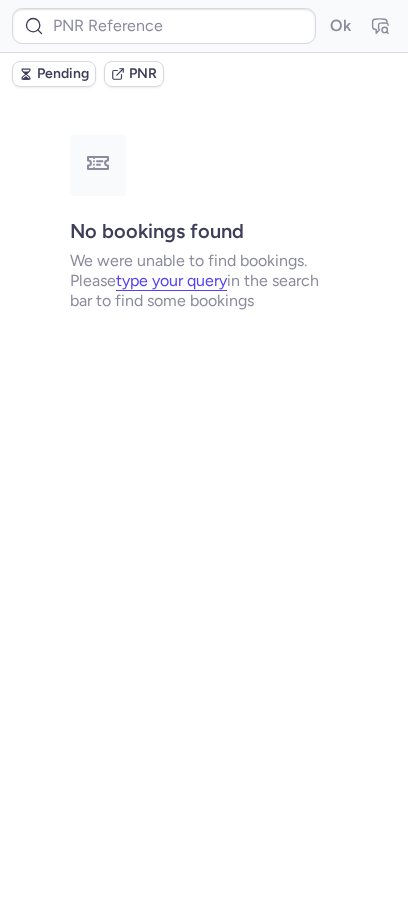 type on "[BOOKING_REF]" 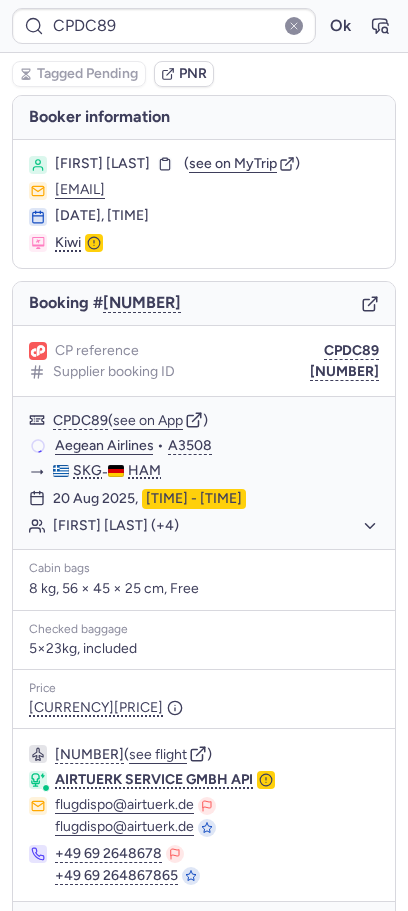 type on "[BOOKING_REF]" 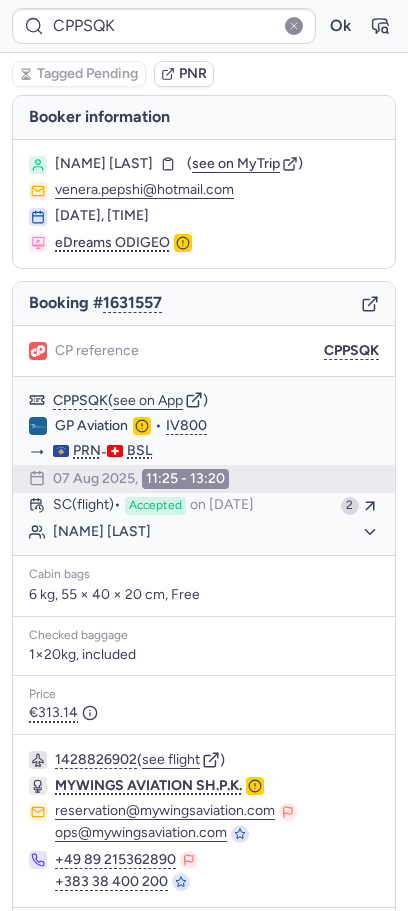 scroll, scrollTop: 0, scrollLeft: 0, axis: both 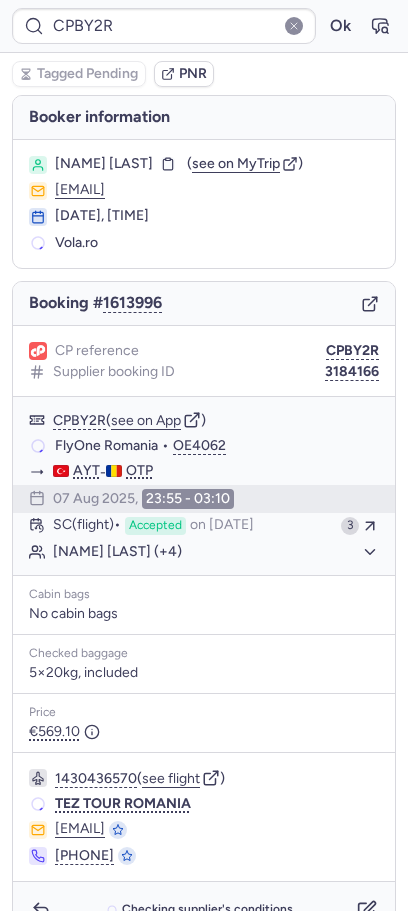 type on "CPPSQK" 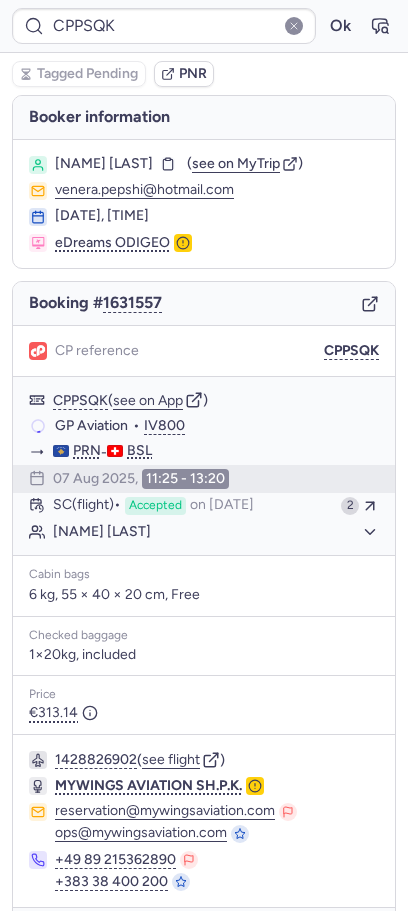 scroll, scrollTop: 66, scrollLeft: 0, axis: vertical 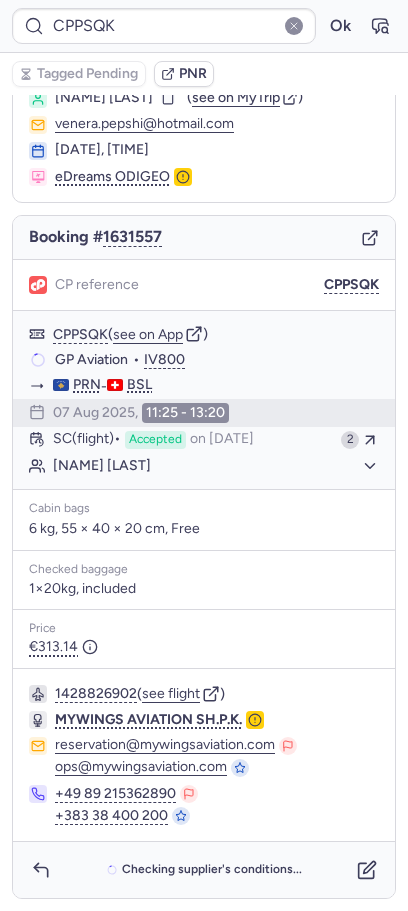 click on "Checking supplier's conditions..." at bounding box center [204, 870] 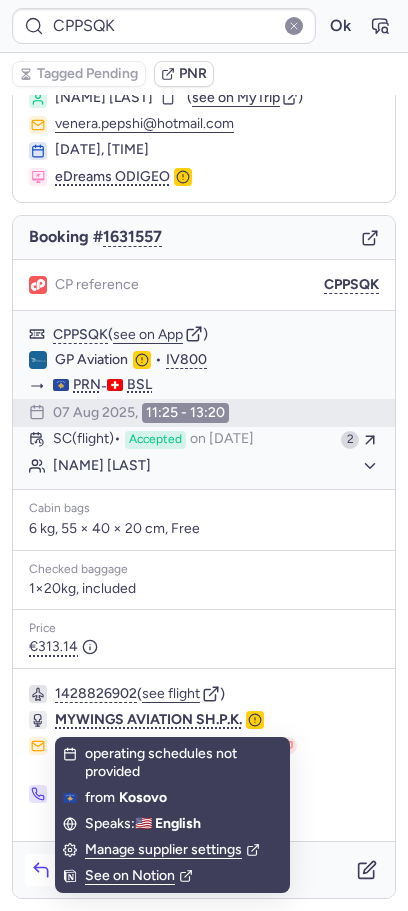 click 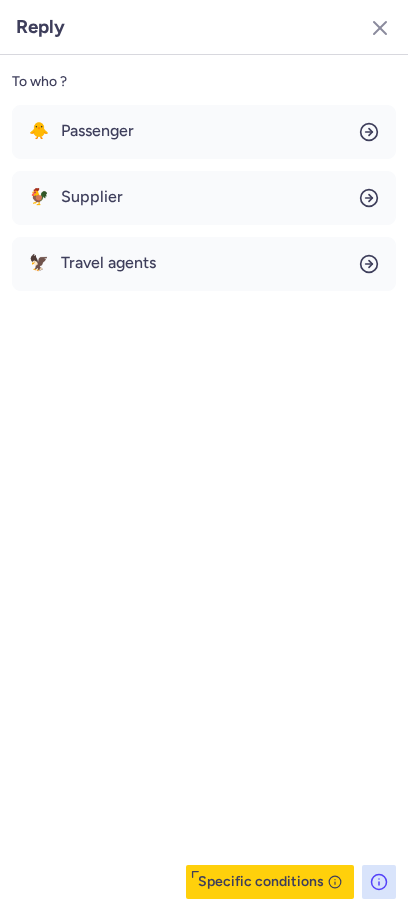 click on "To who ? 🐥 Passenger 🐓 Supplier 🦅 Travel agents  Specific conditions" 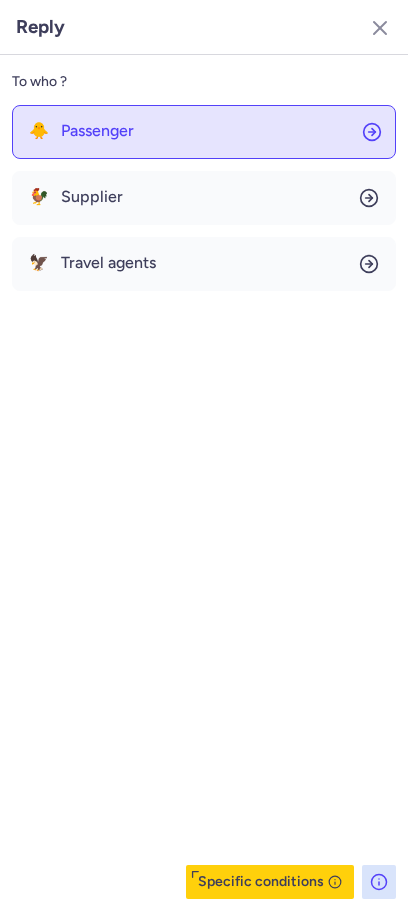 click on "Passenger" at bounding box center (97, 131) 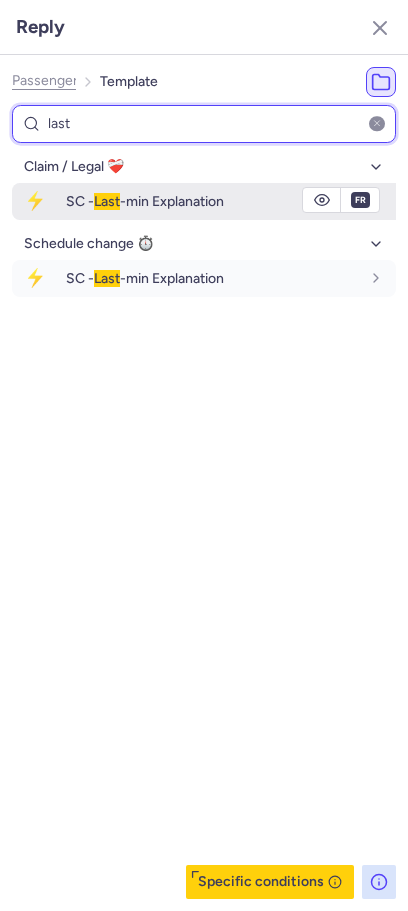 type on "last" 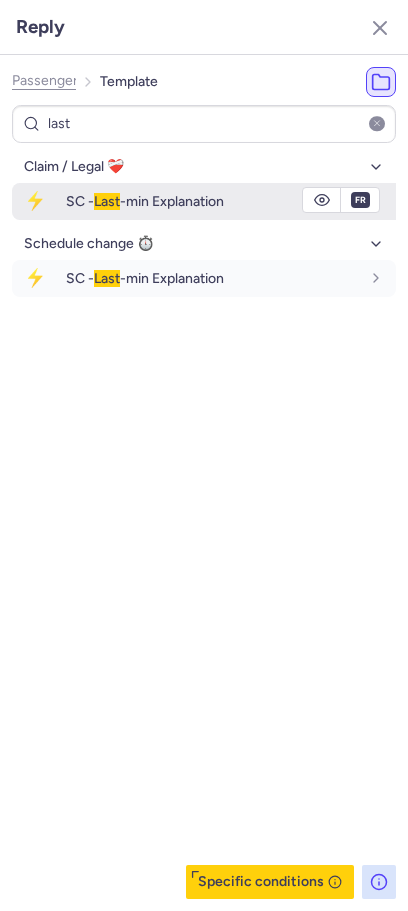 click on "SC -  Last -min Explanation" at bounding box center (145, 201) 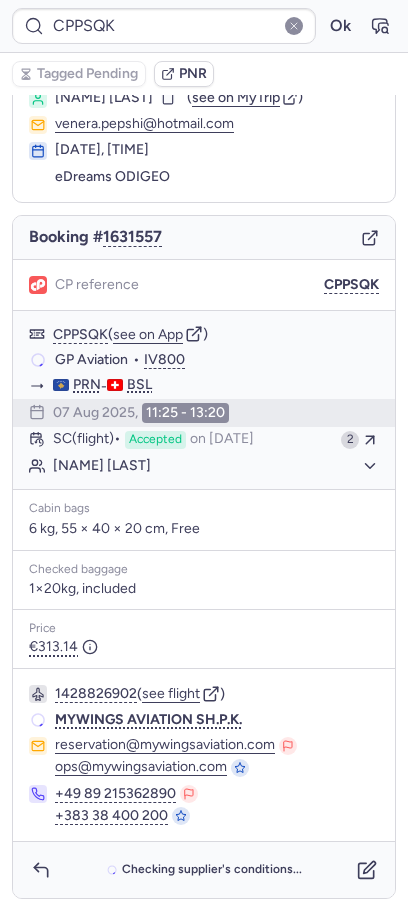 scroll, scrollTop: 66, scrollLeft: 0, axis: vertical 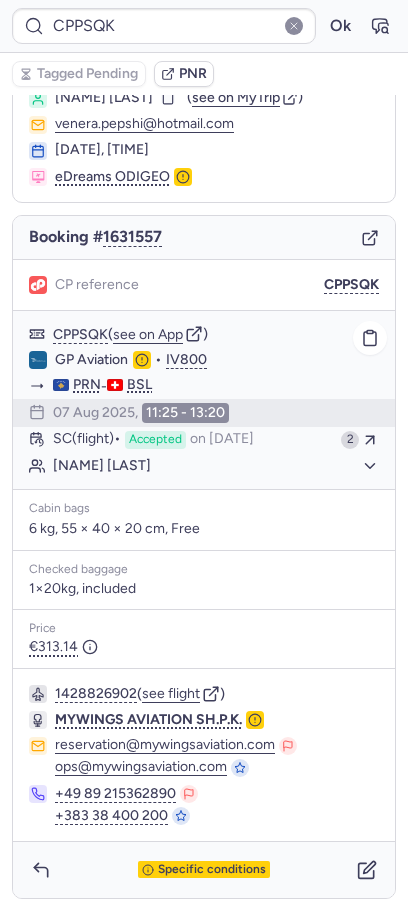 click on "CPPSQK  ( see on App )  GP Aviation  •  IV800 PRN  -  BSL [DATE],  [TIME] SC   (flight)  Accepted  on [DATE] [NAME] [LAST]" at bounding box center [204, 400] 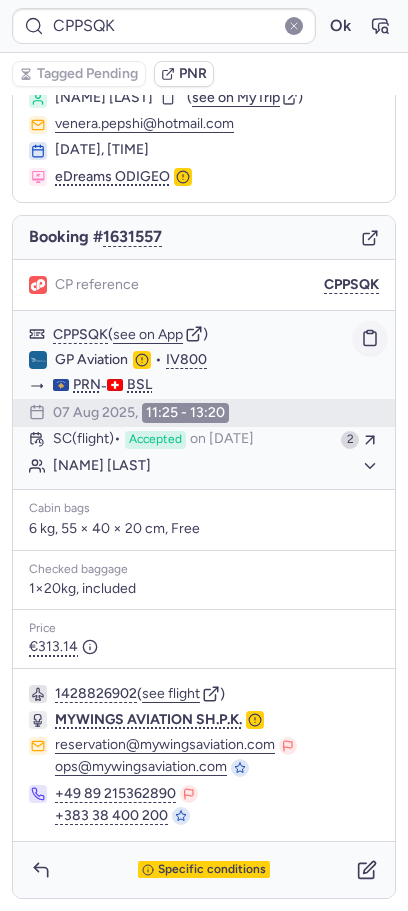 click 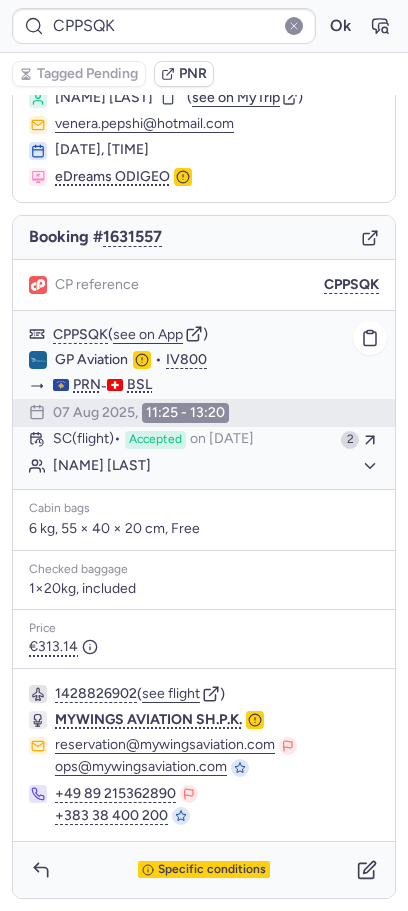 type on "CPPFFC" 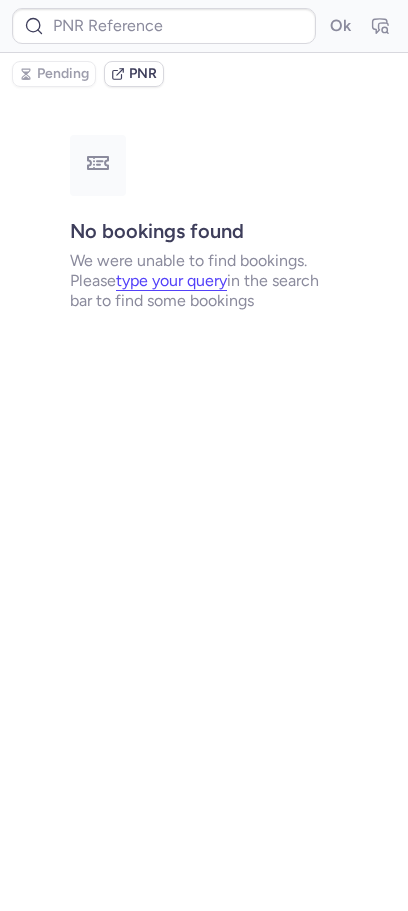 scroll, scrollTop: 0, scrollLeft: 0, axis: both 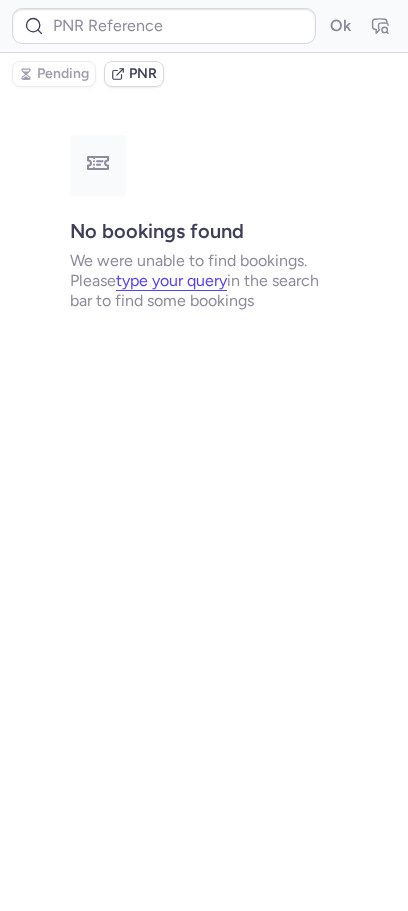 type on "CPE7IW" 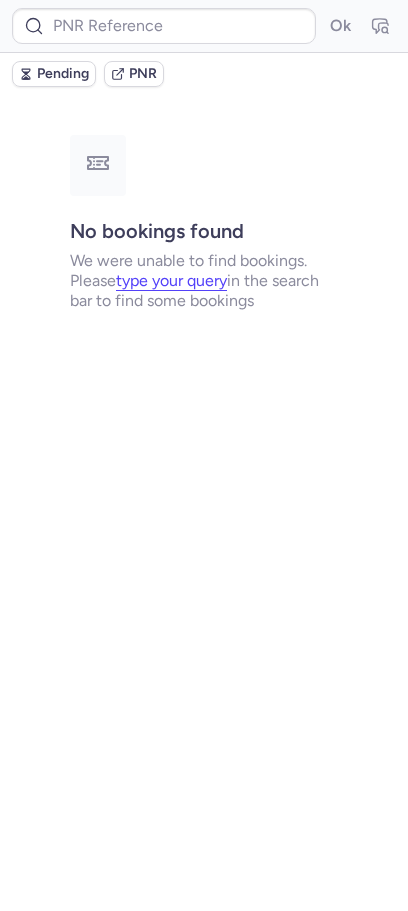 type on "CPE7IW" 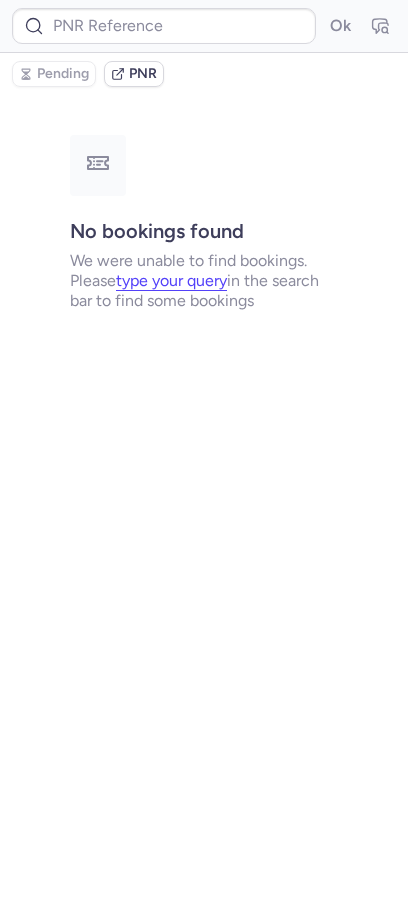 type on "CPBY2R" 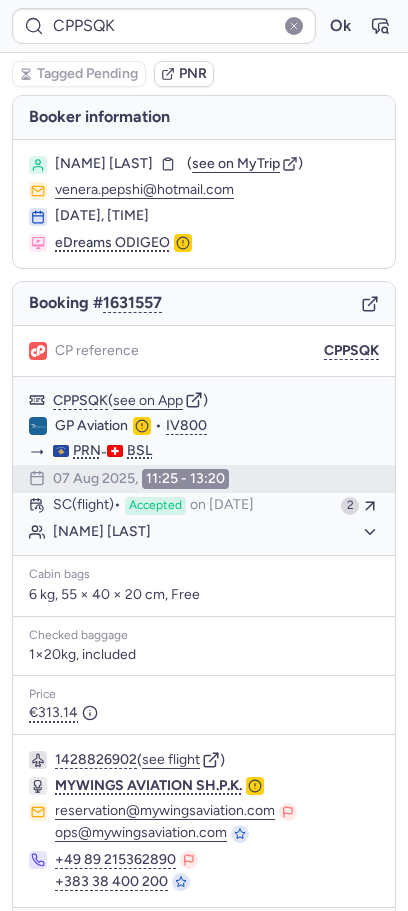 type on "CPBY2R" 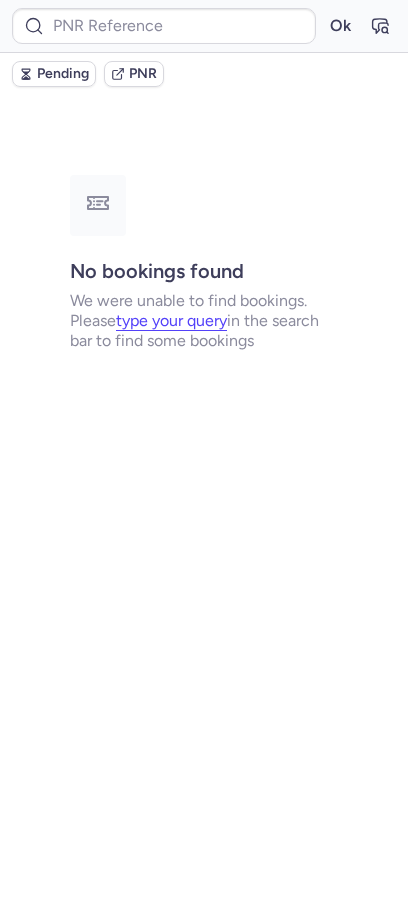 type on "CPE7IW" 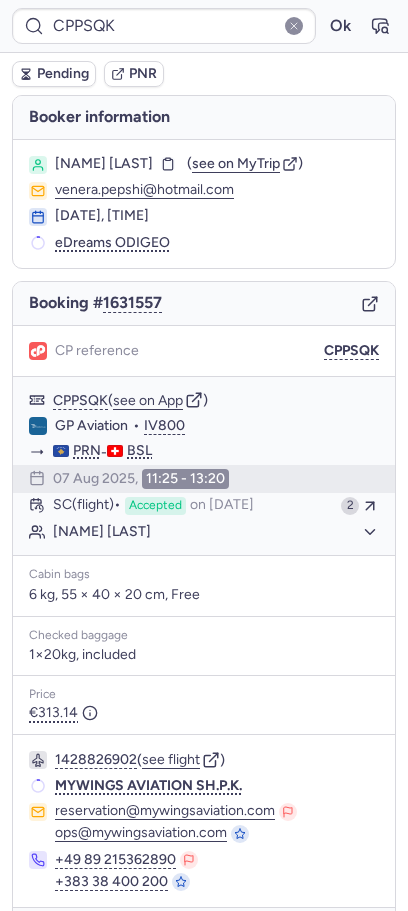 click on "Pending" at bounding box center (63, 74) 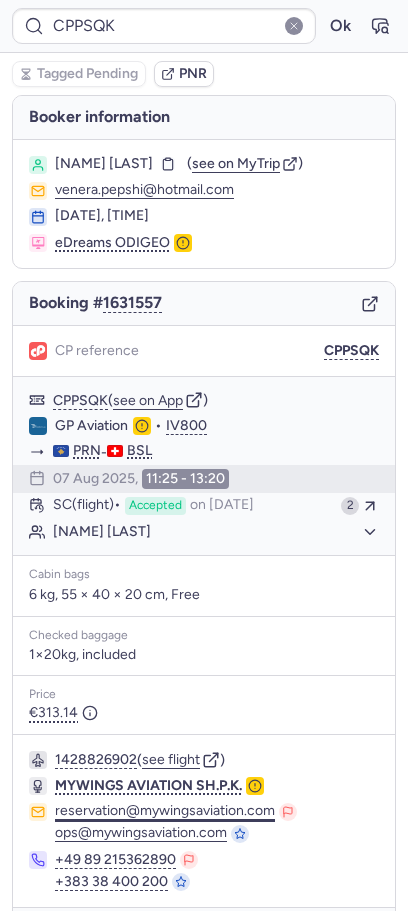 type on "CPDEYH" 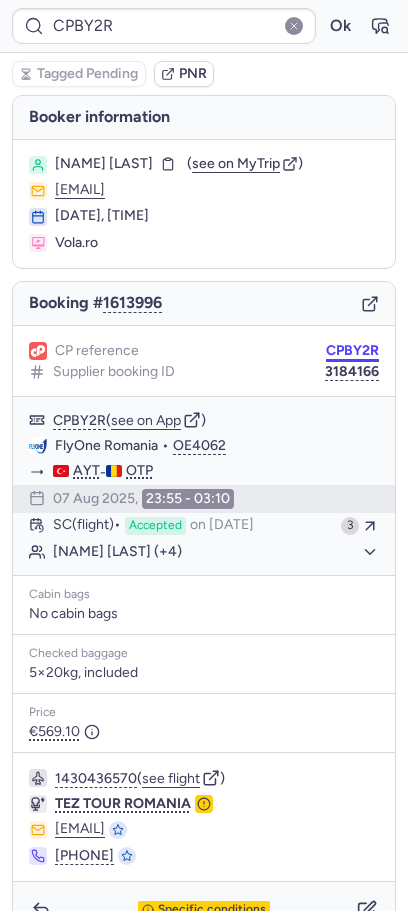click on "CPBY2R" at bounding box center [352, 351] 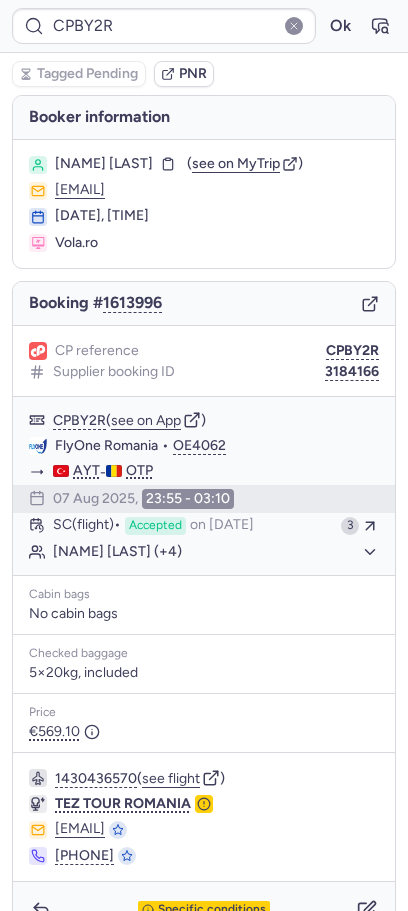 type on "CPPSQK" 